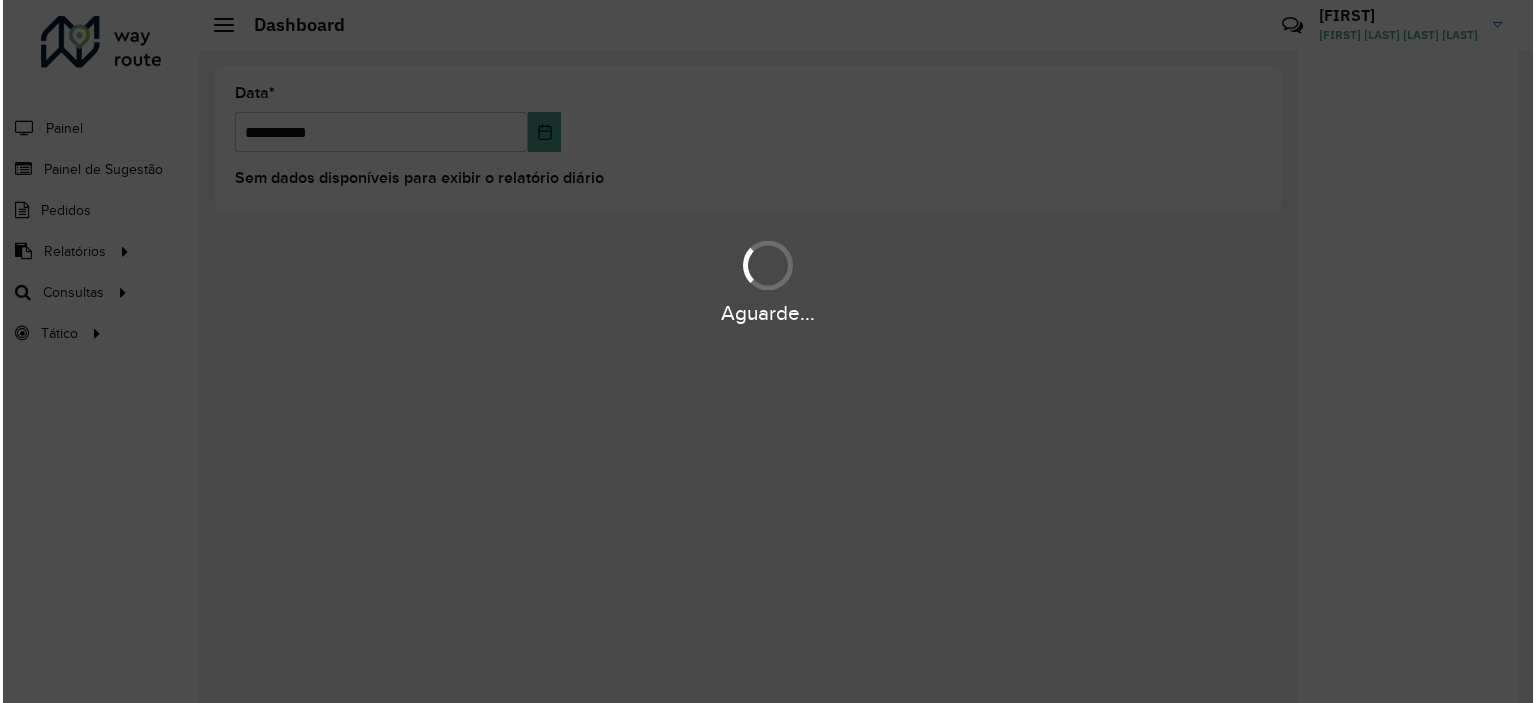 scroll, scrollTop: 0, scrollLeft: 0, axis: both 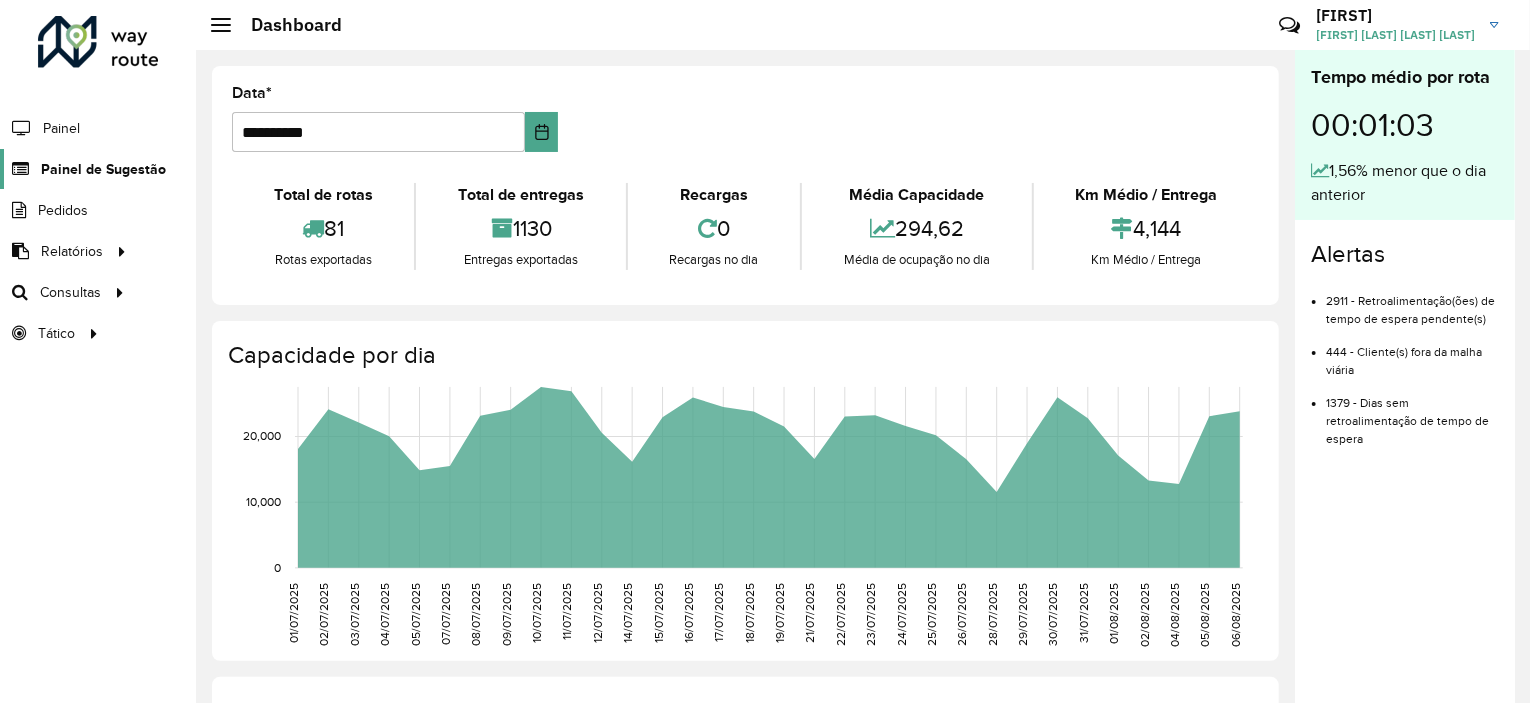 click on "Painel de Sugestão" 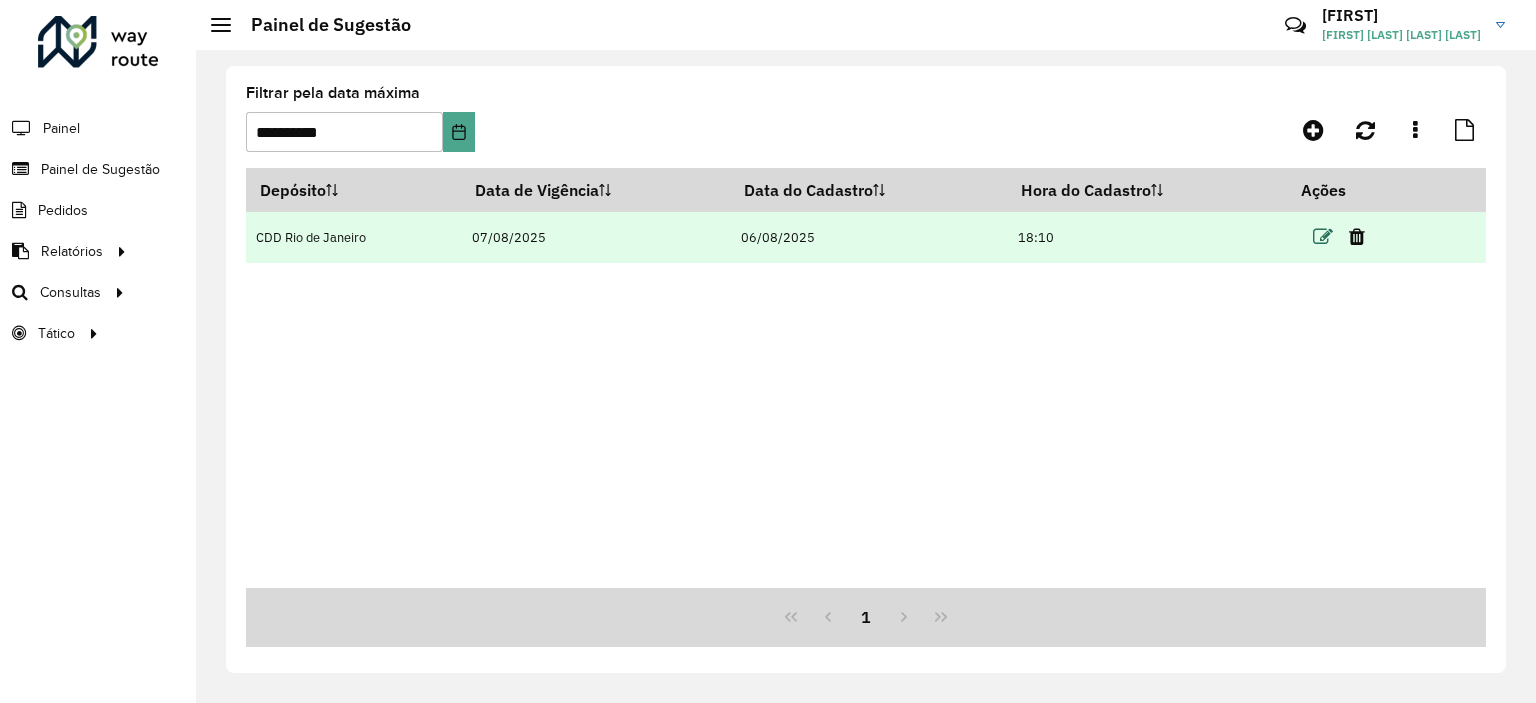 click at bounding box center (1323, 237) 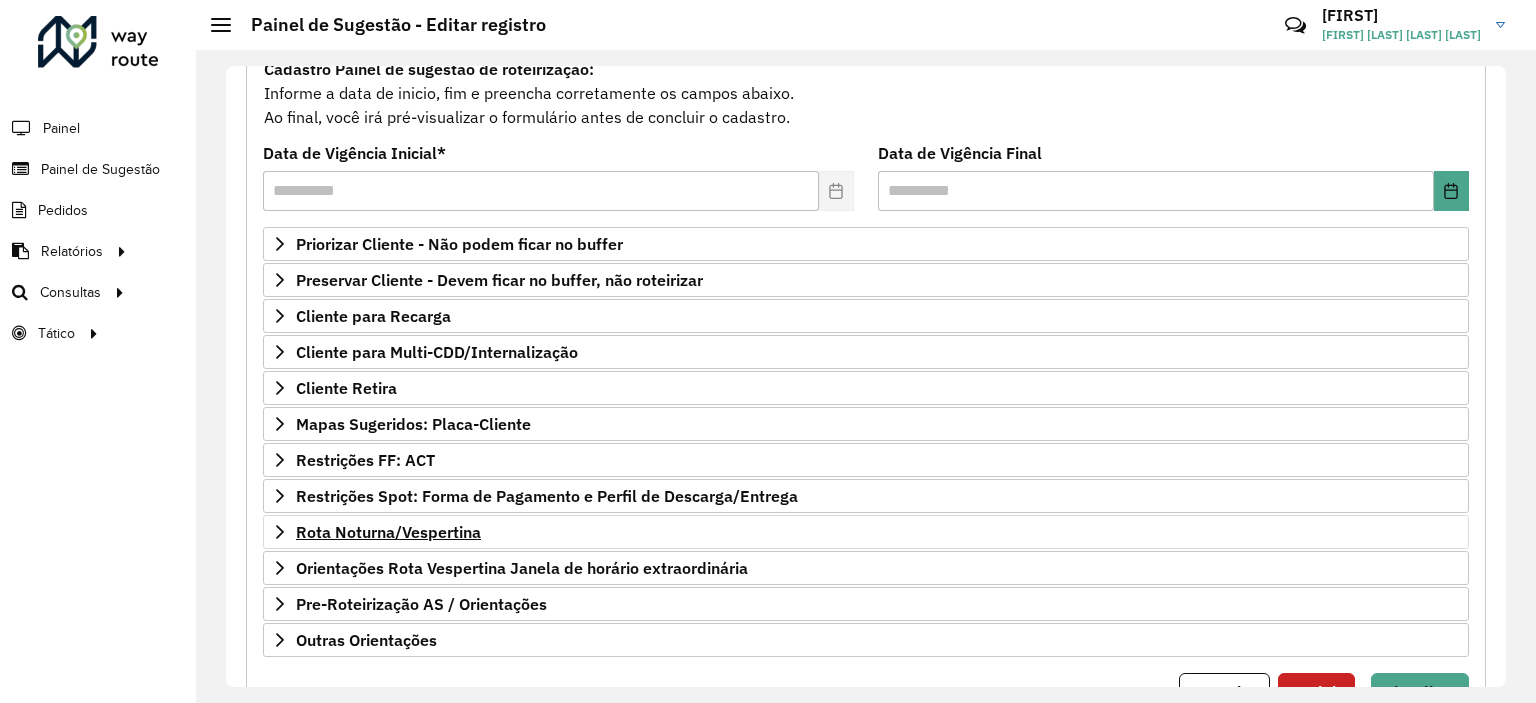 scroll, scrollTop: 286, scrollLeft: 0, axis: vertical 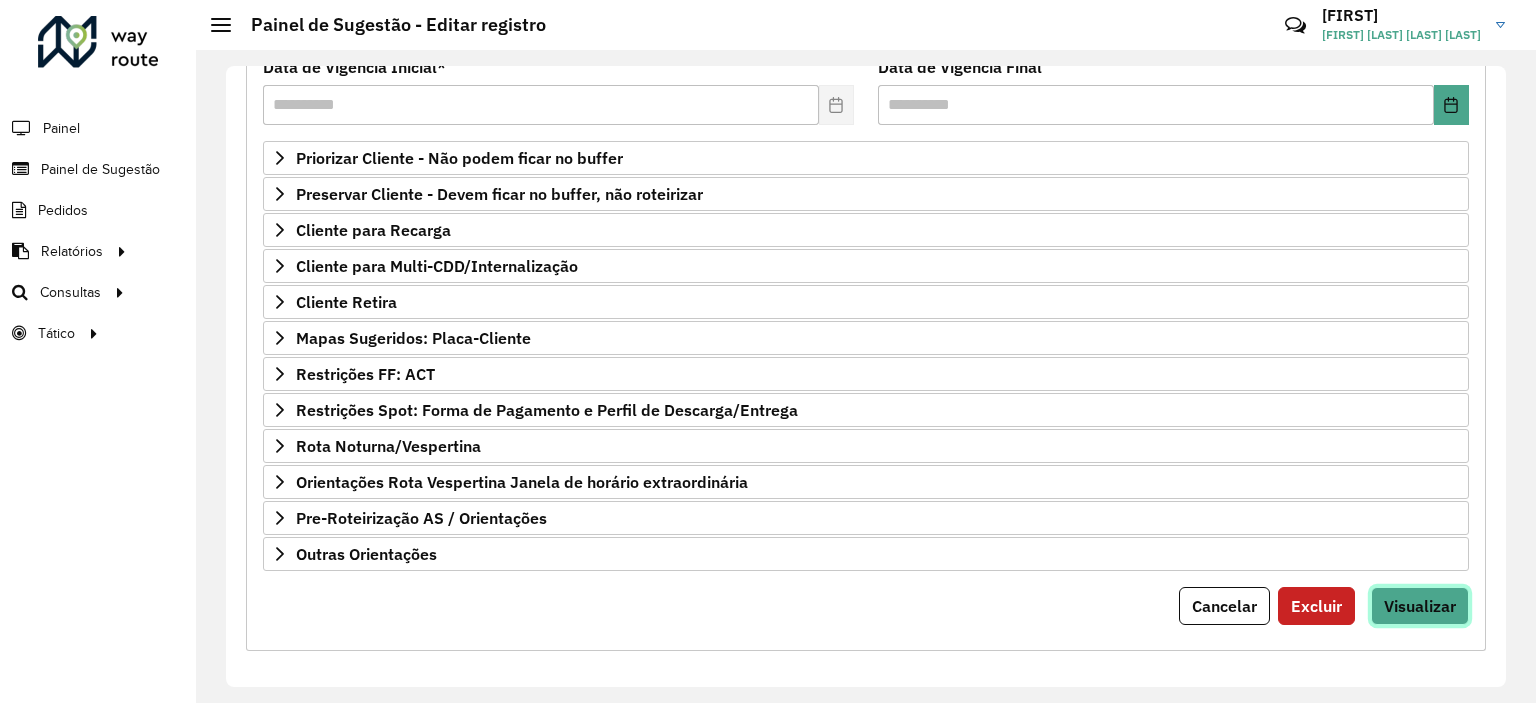 click on "Visualizar" at bounding box center [1420, 606] 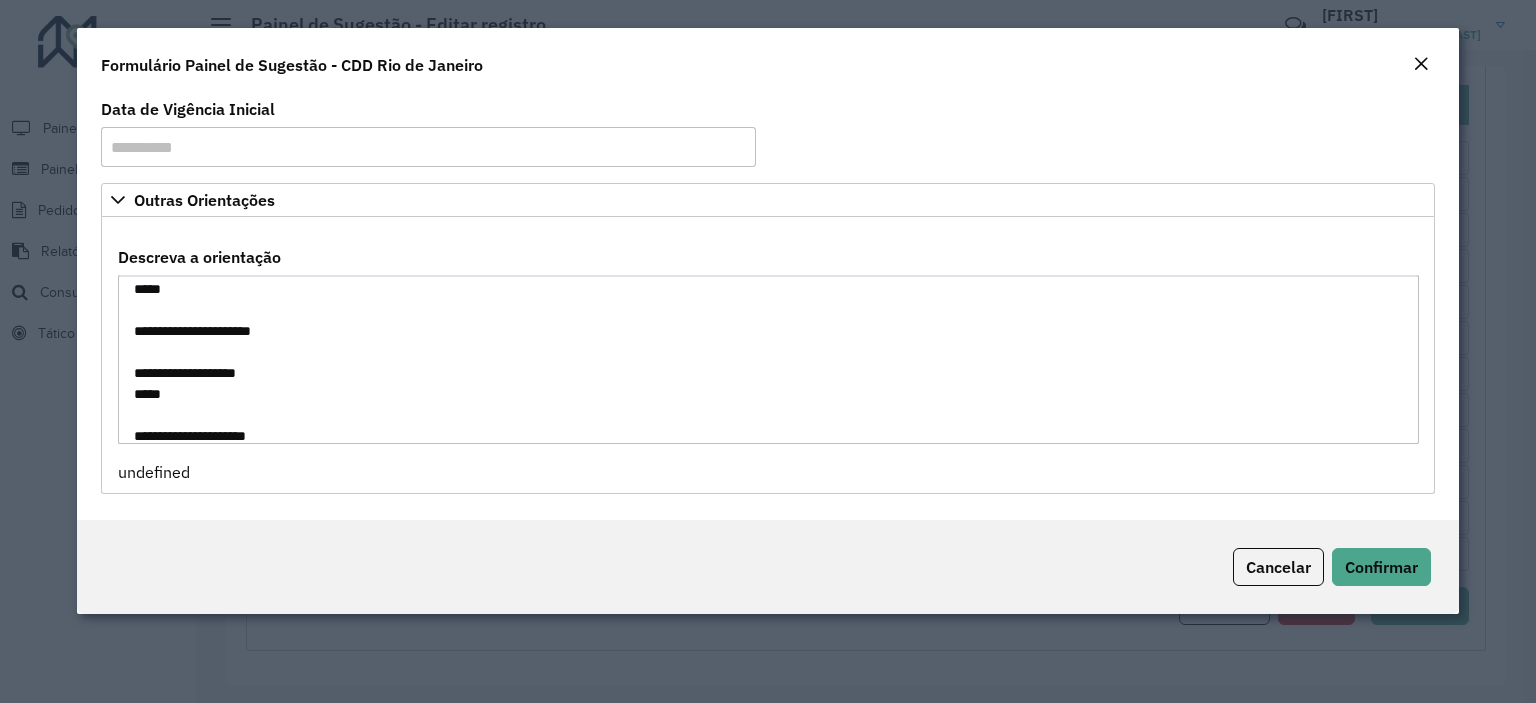 scroll, scrollTop: 797, scrollLeft: 0, axis: vertical 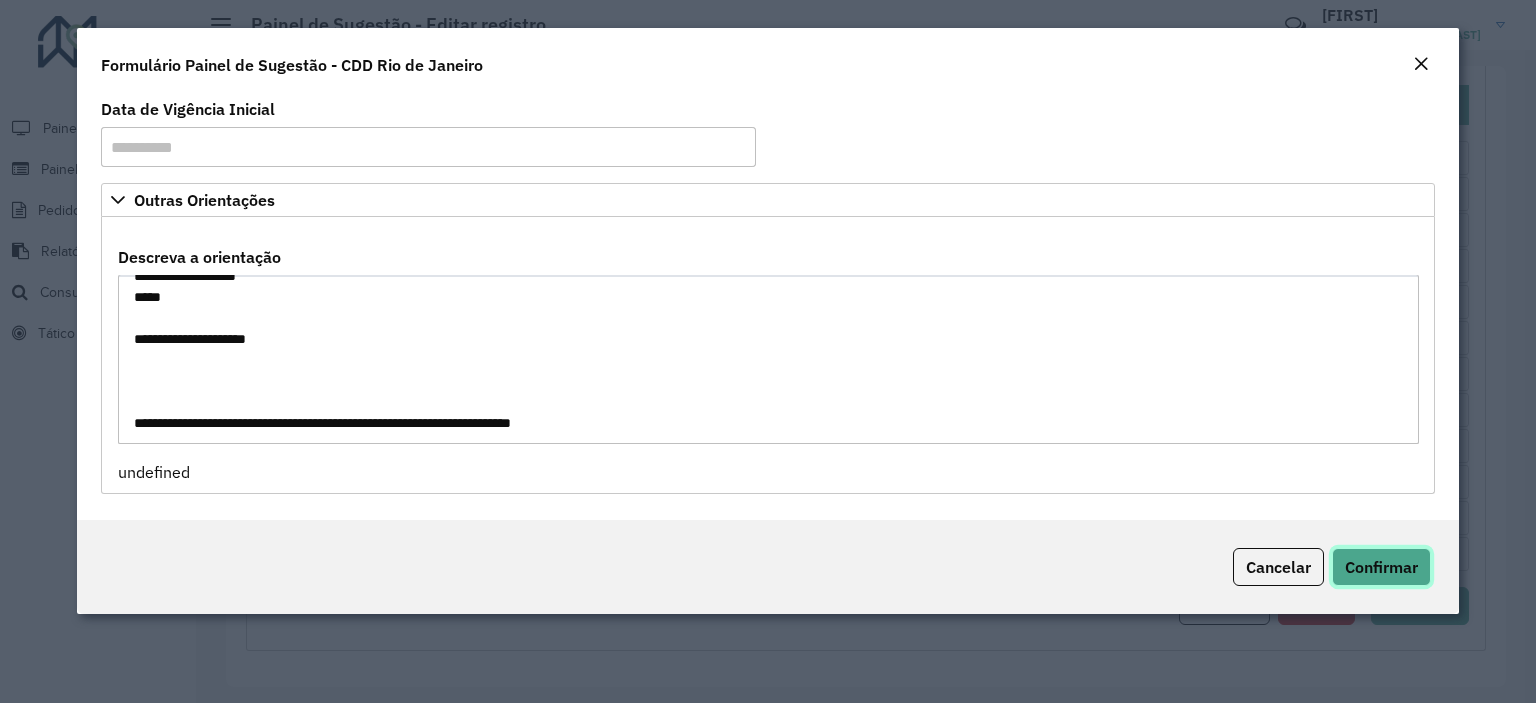 click on "Confirmar" 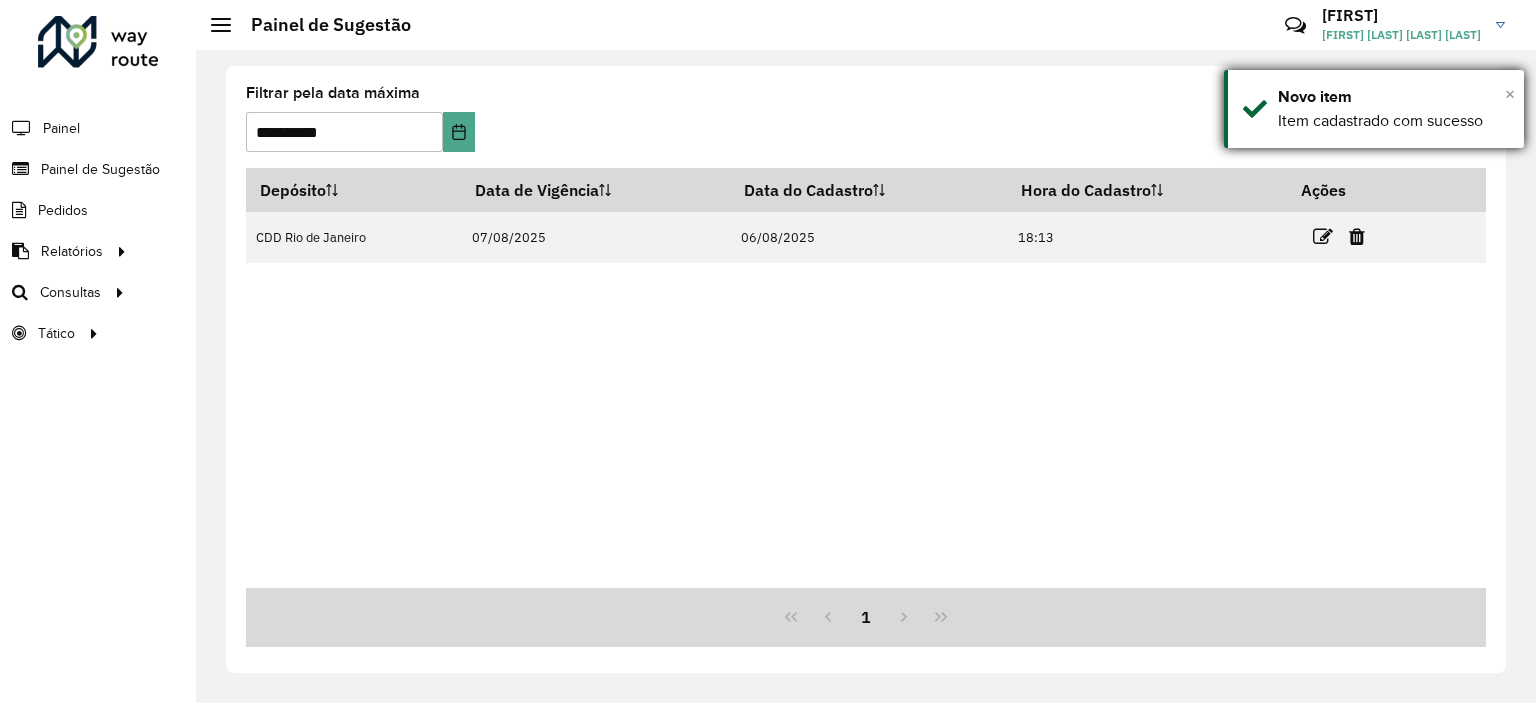 click on "×" at bounding box center [1510, 94] 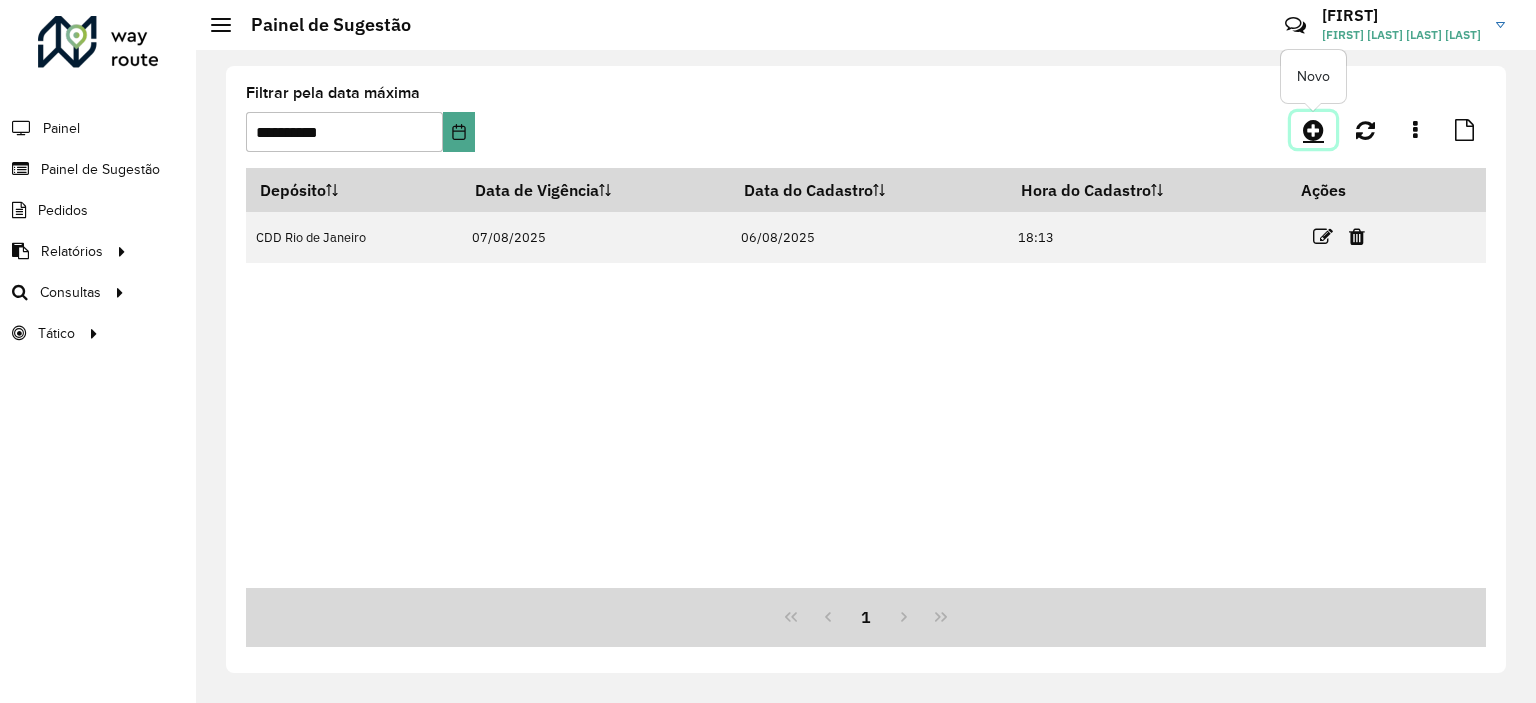 click 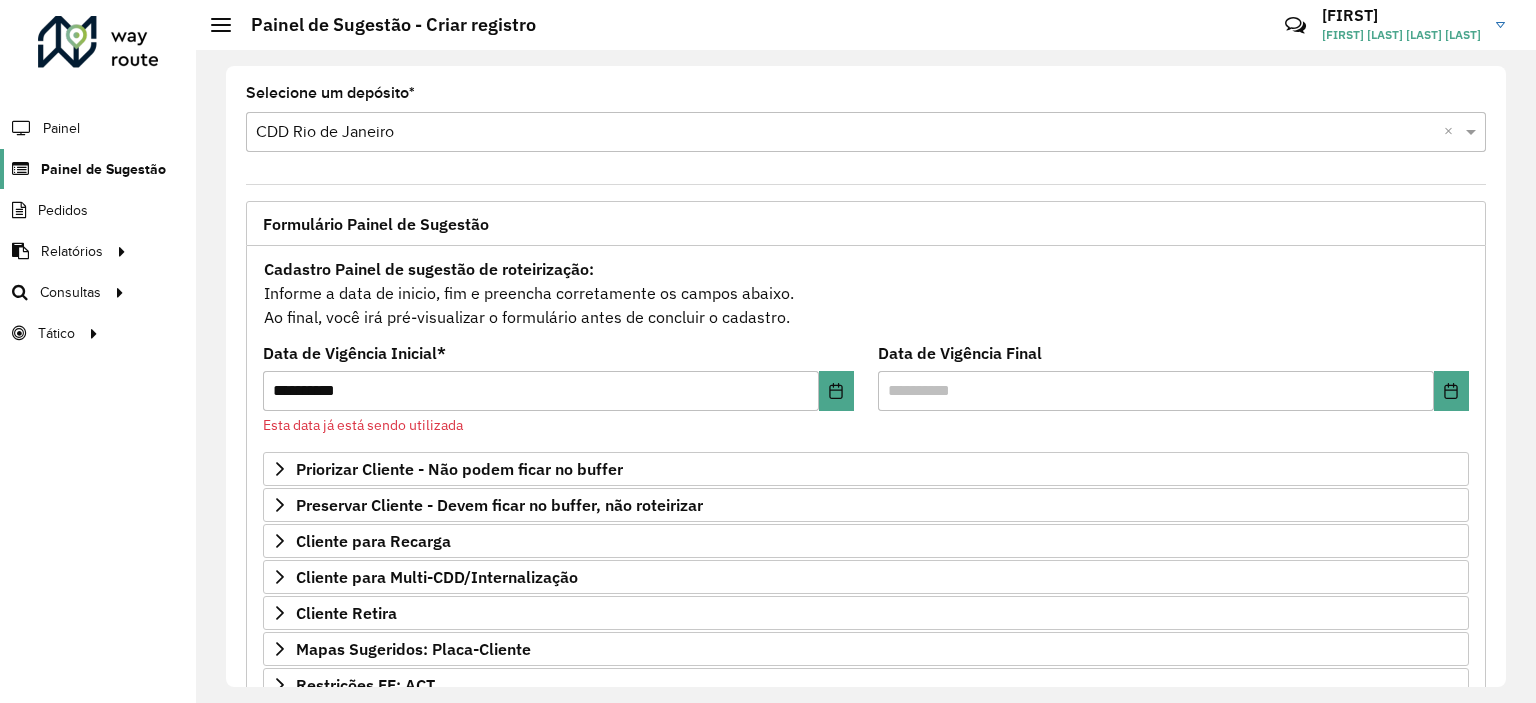 click on "Painel de Sugestão" 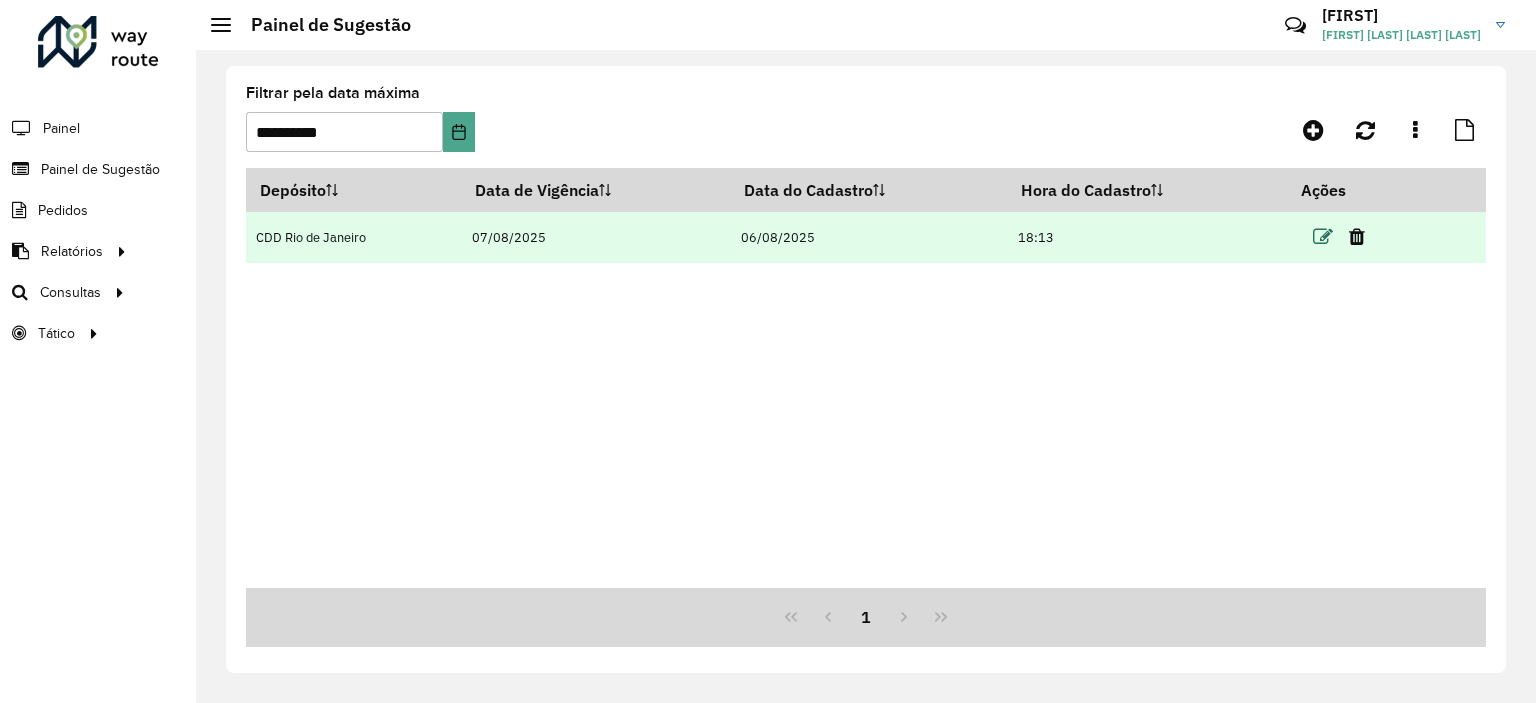 click at bounding box center [1323, 237] 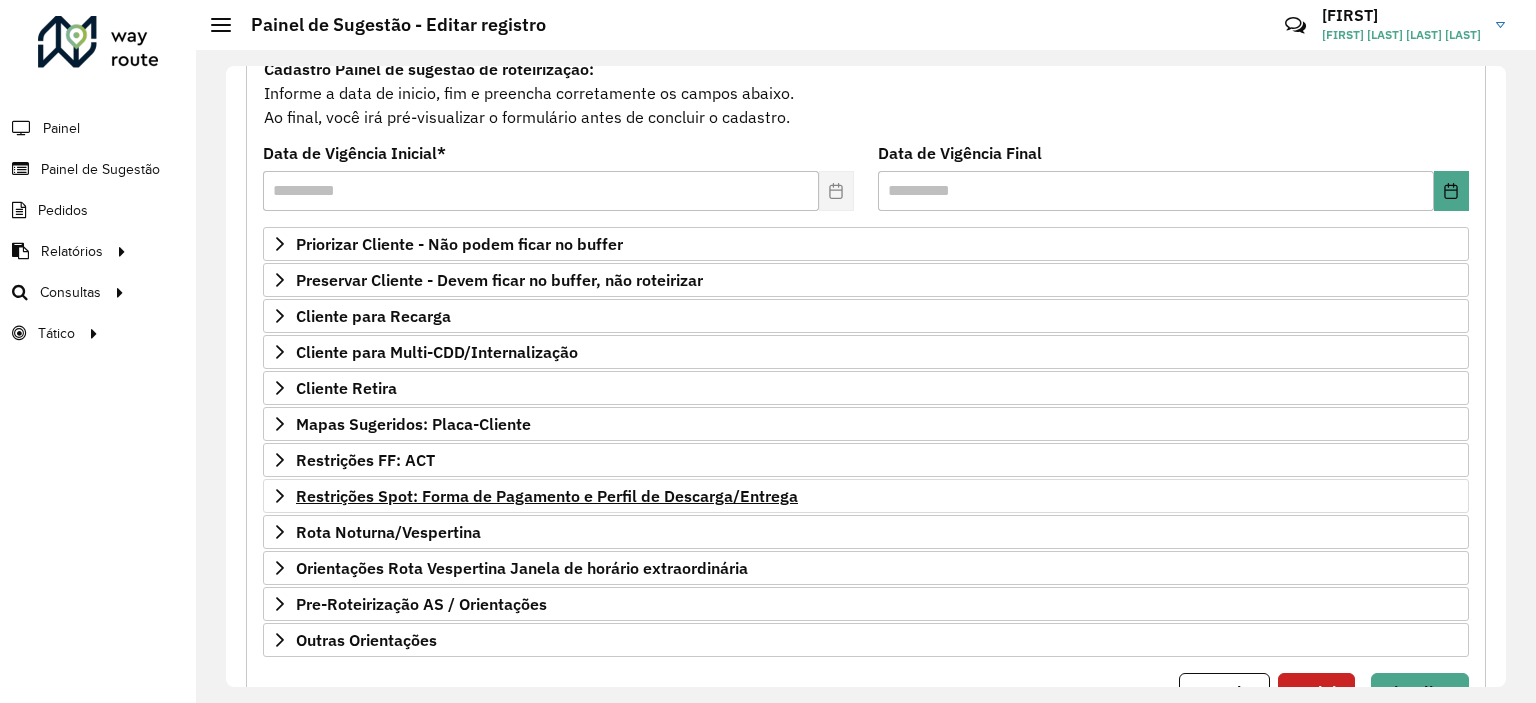 scroll, scrollTop: 286, scrollLeft: 0, axis: vertical 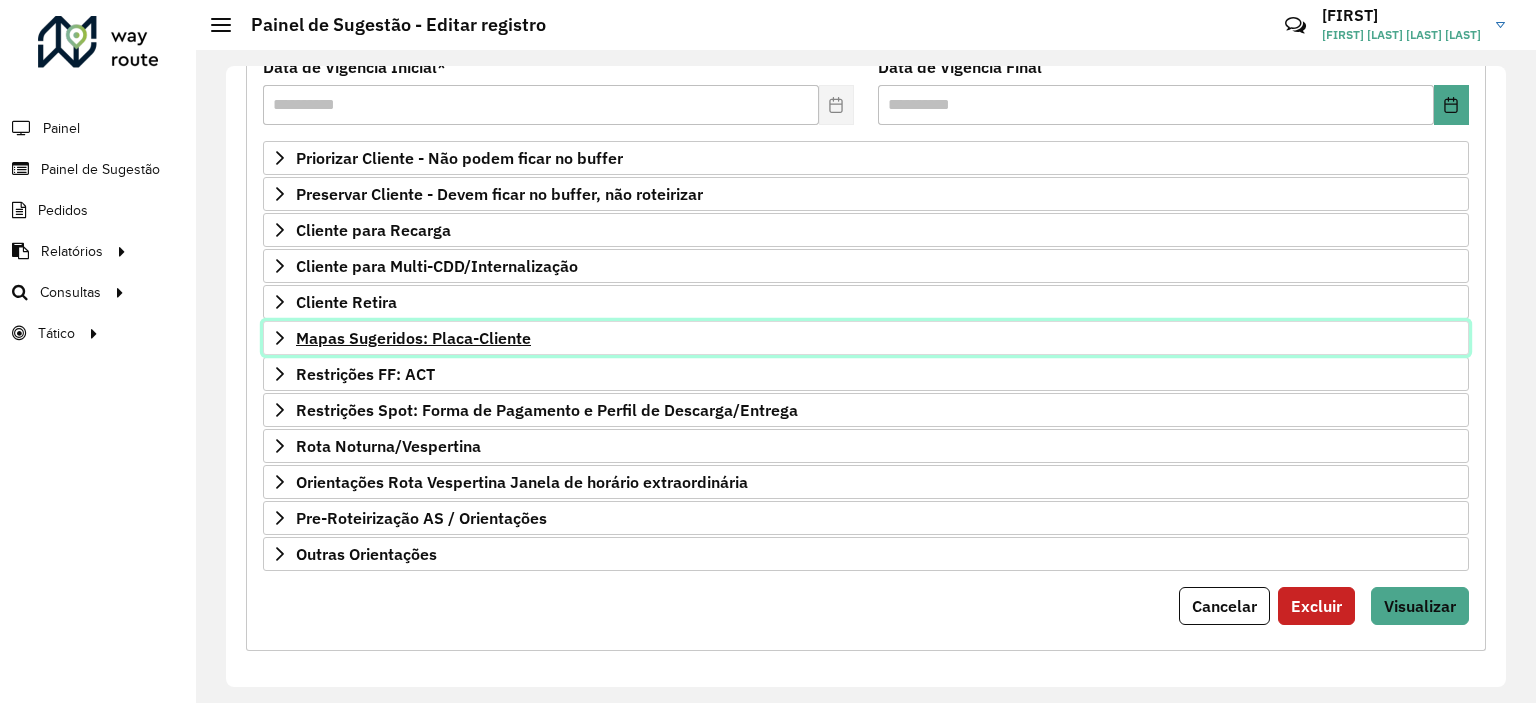 click on "Mapas Sugeridos: Placa-Cliente" at bounding box center (413, 338) 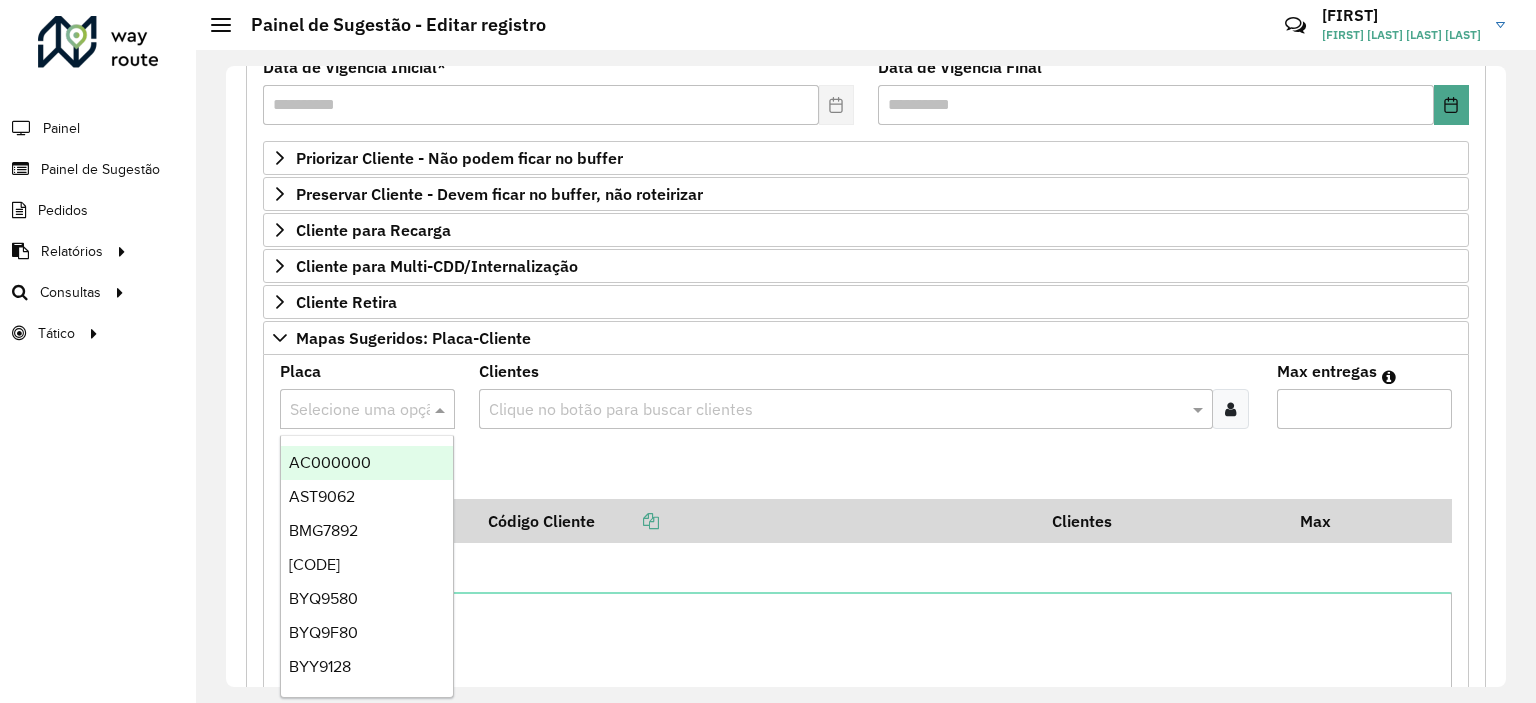 click at bounding box center [347, 410] 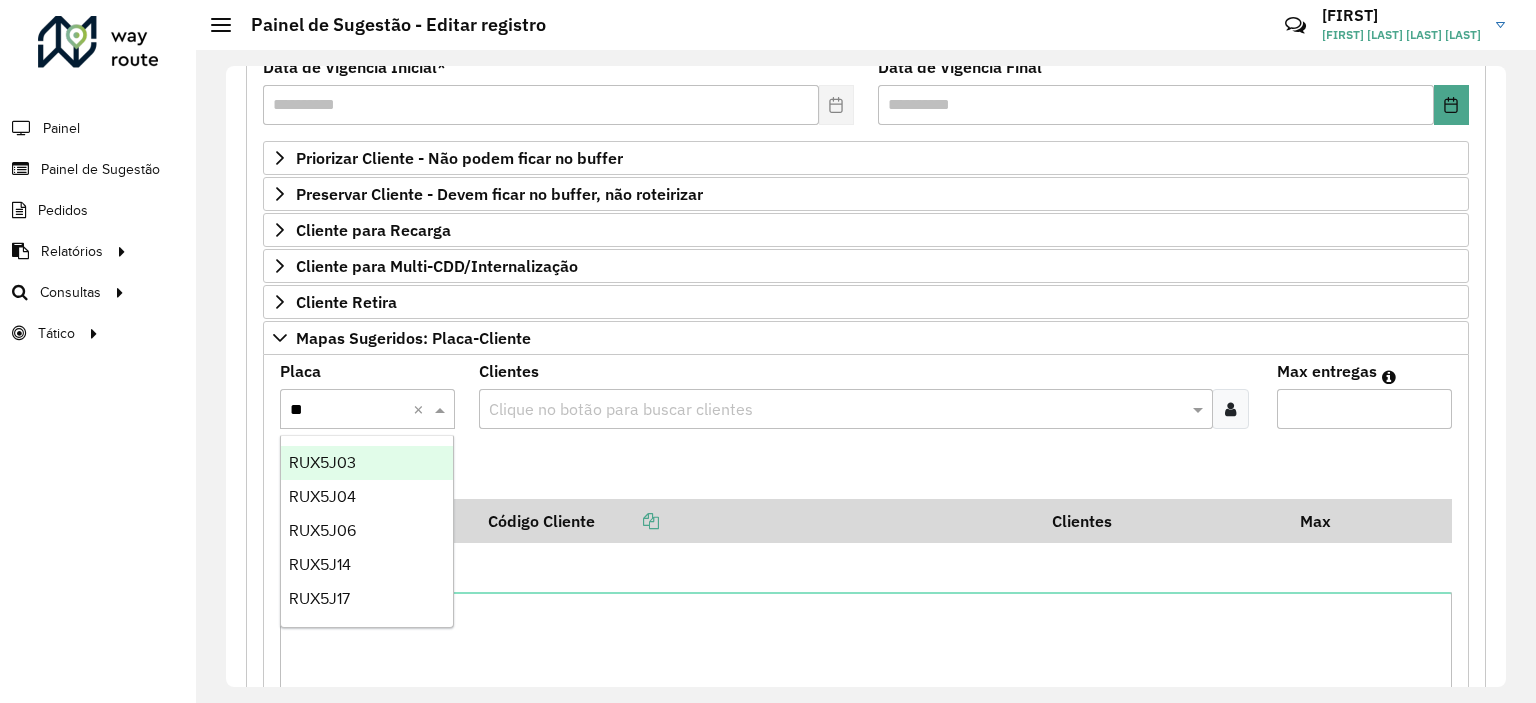 type on "***" 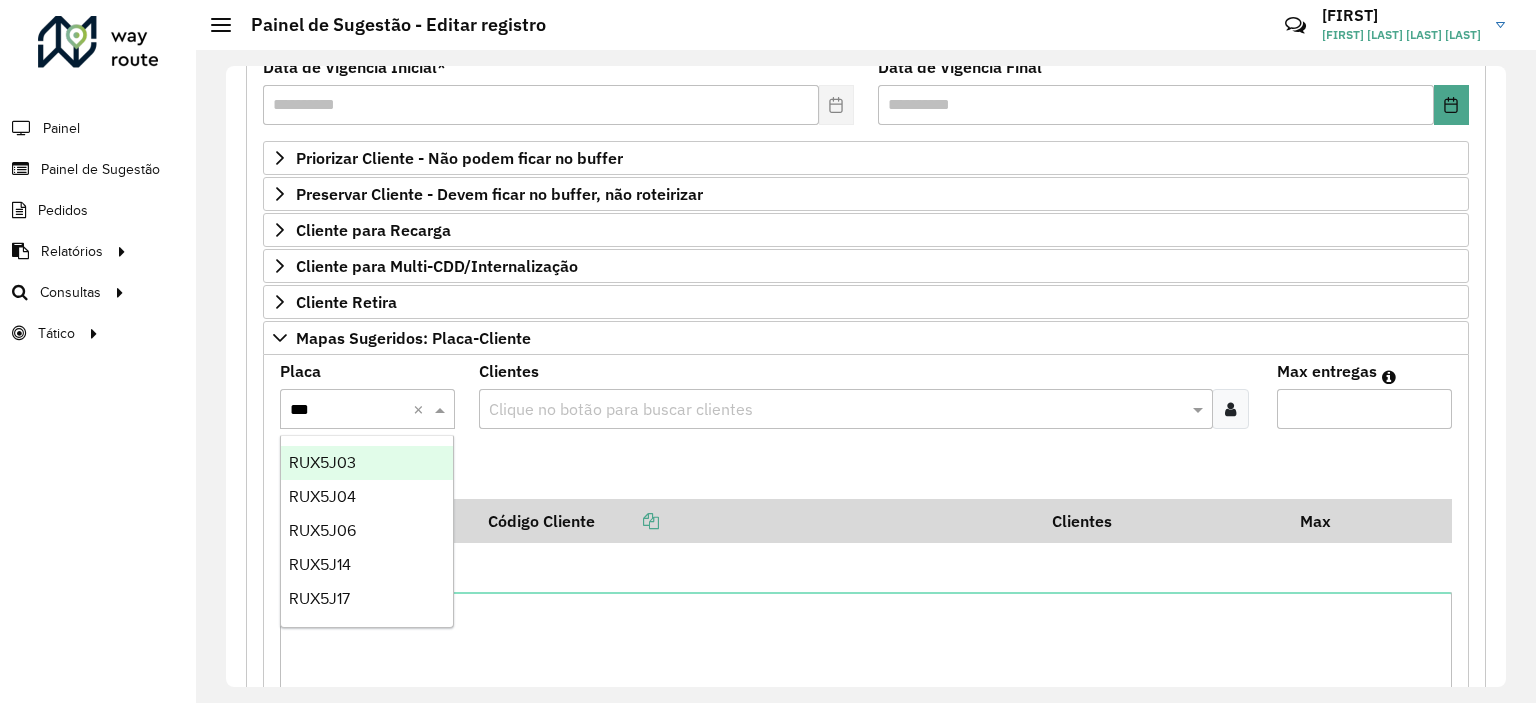 click on "RUX5J03" at bounding box center [322, 462] 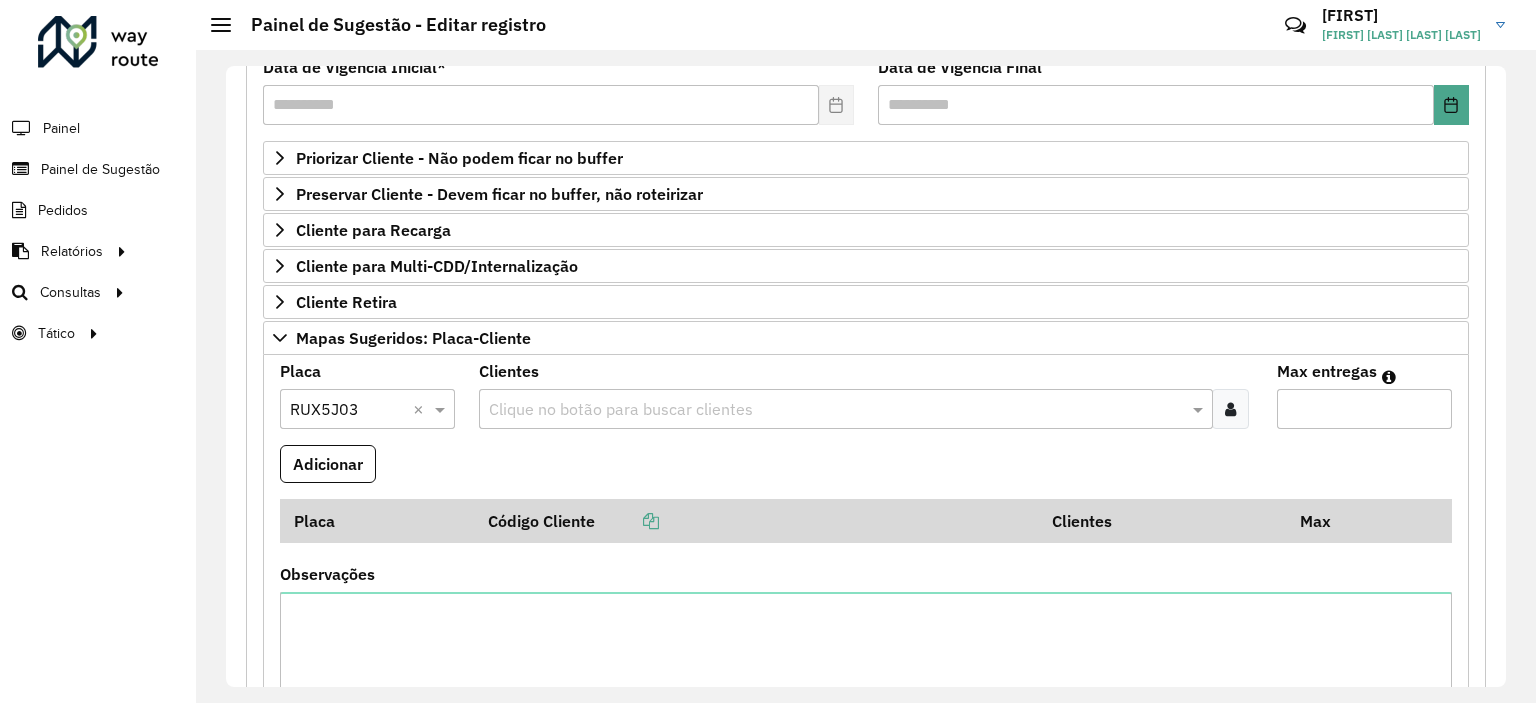 click at bounding box center [1230, 409] 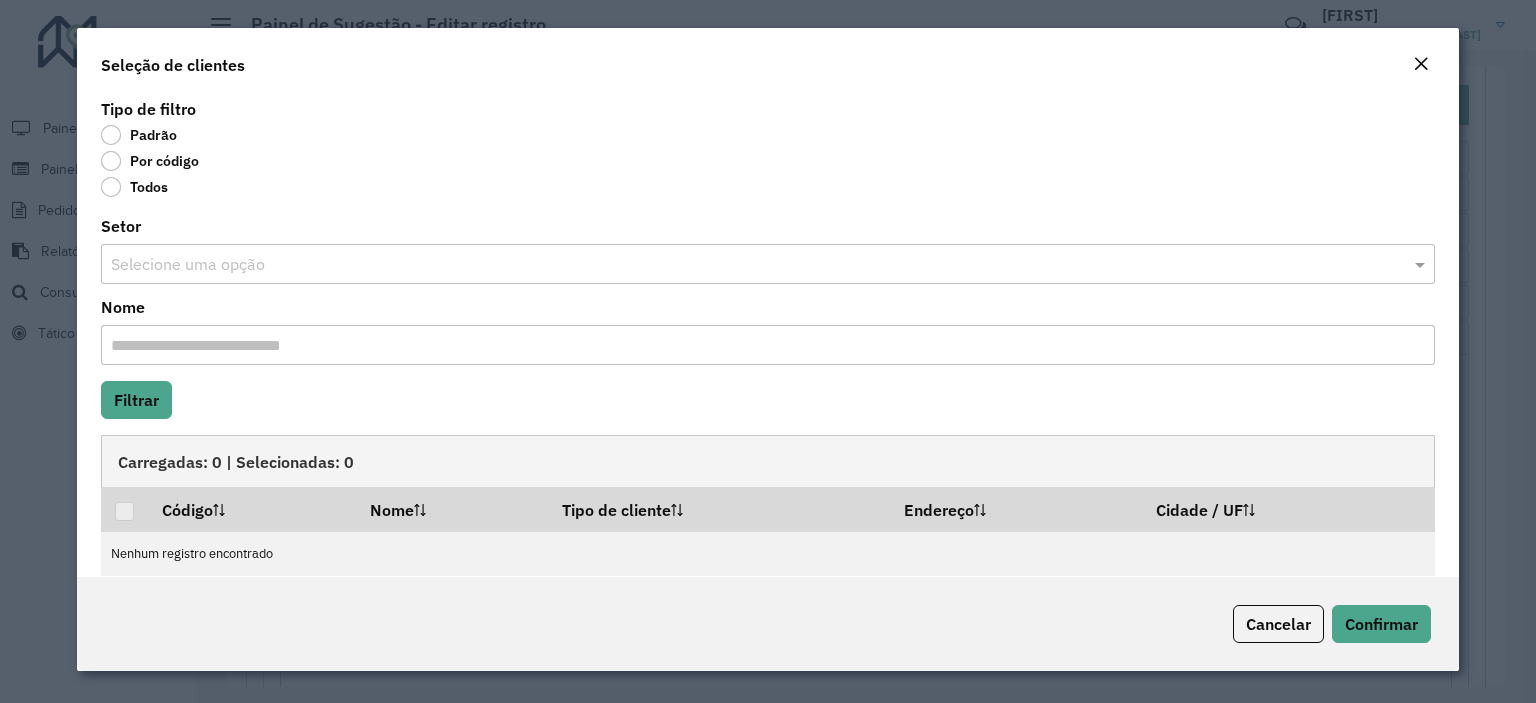 click at bounding box center (748, 265) 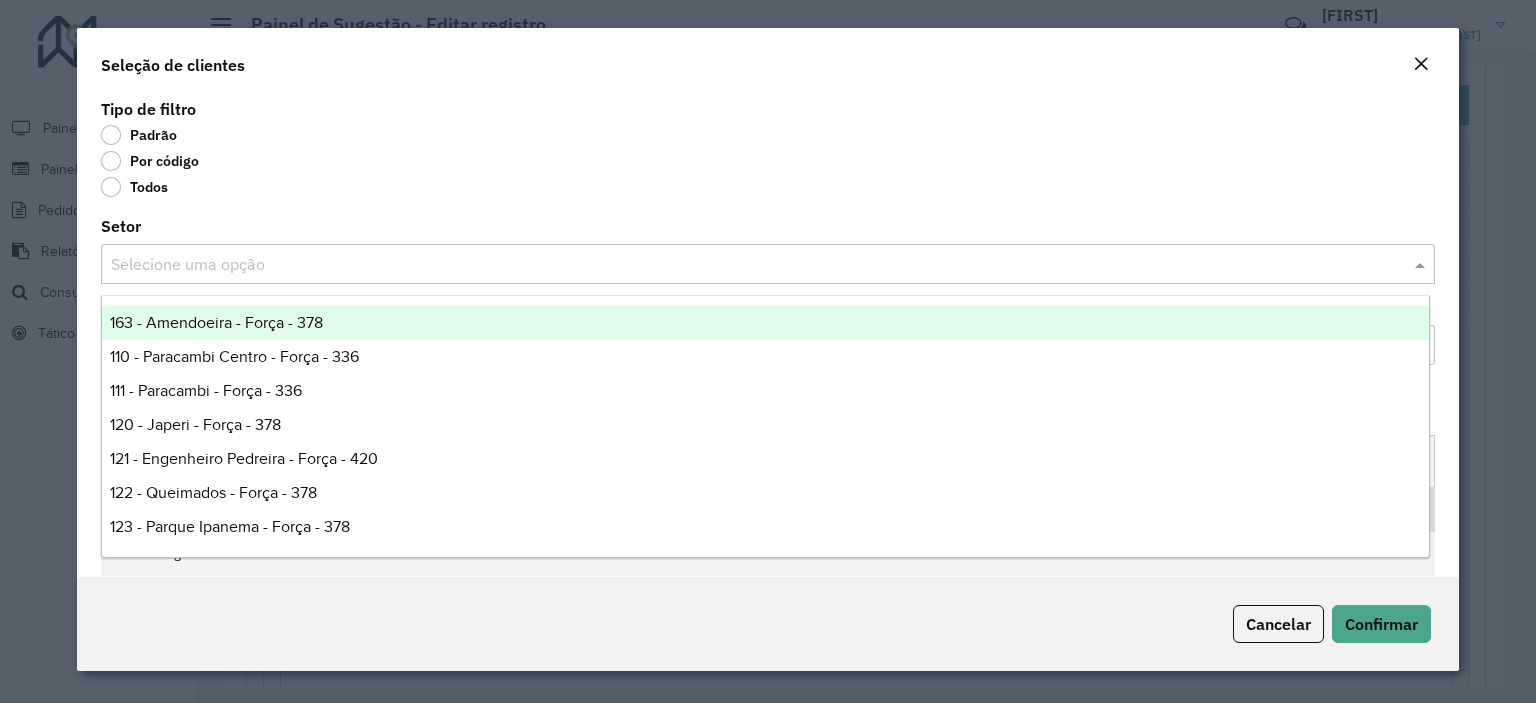 click on "Por código" 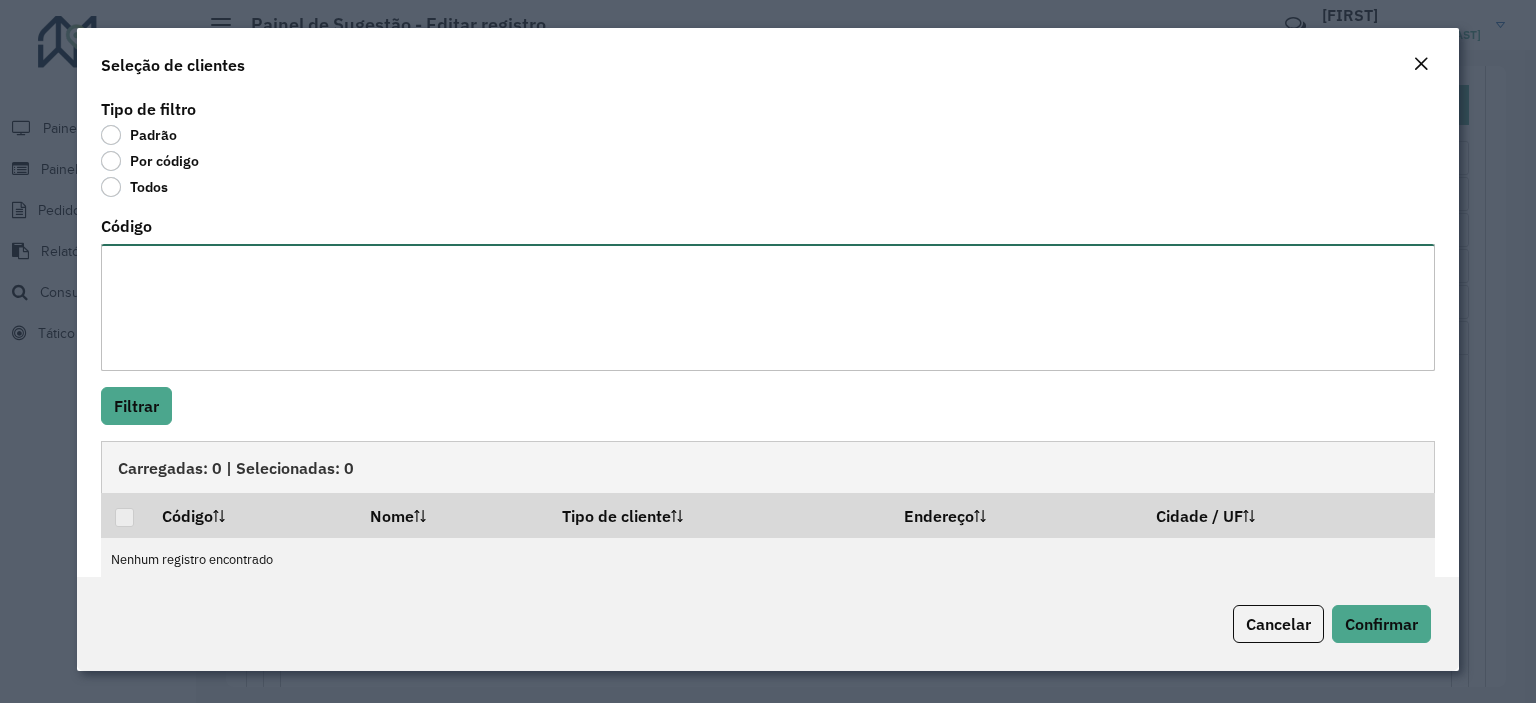 click on "Código" at bounding box center [768, 307] 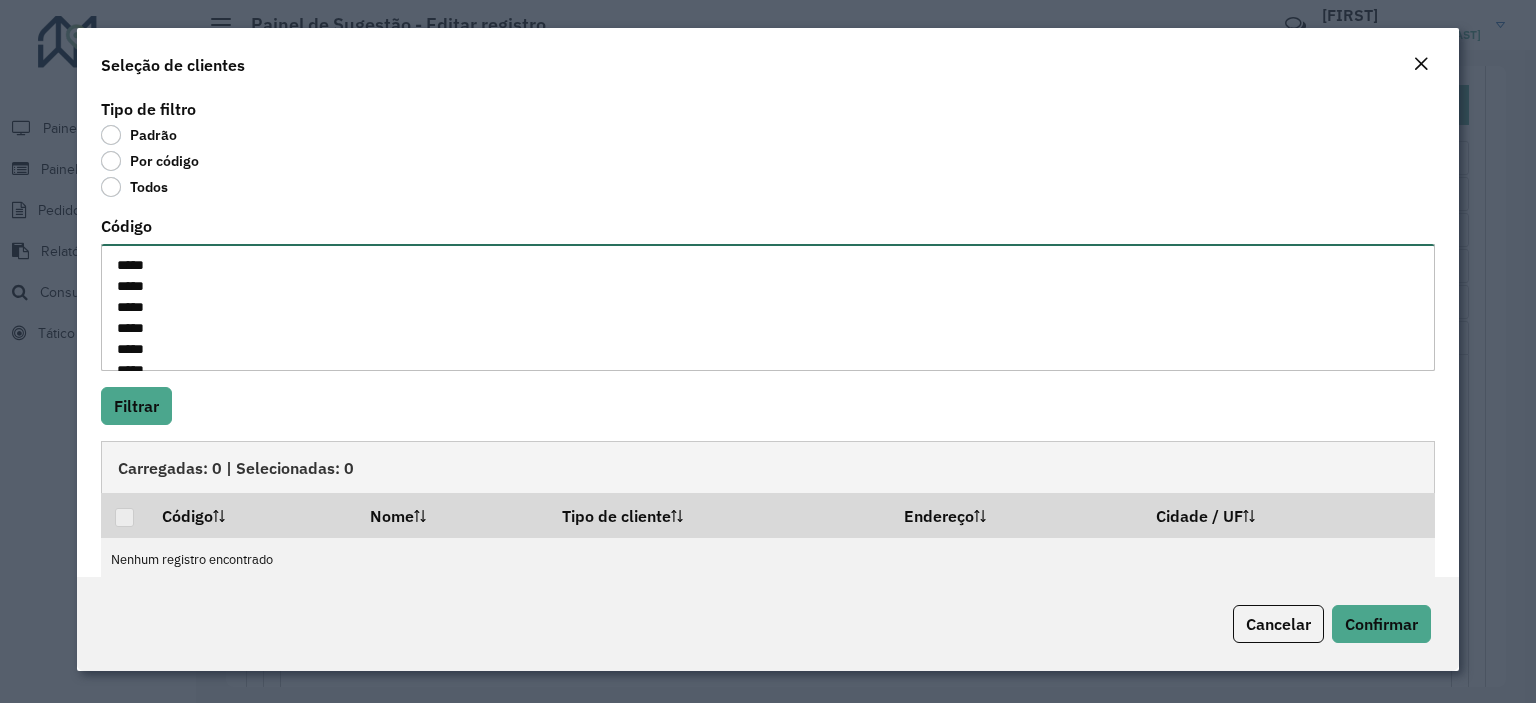 scroll, scrollTop: 806, scrollLeft: 0, axis: vertical 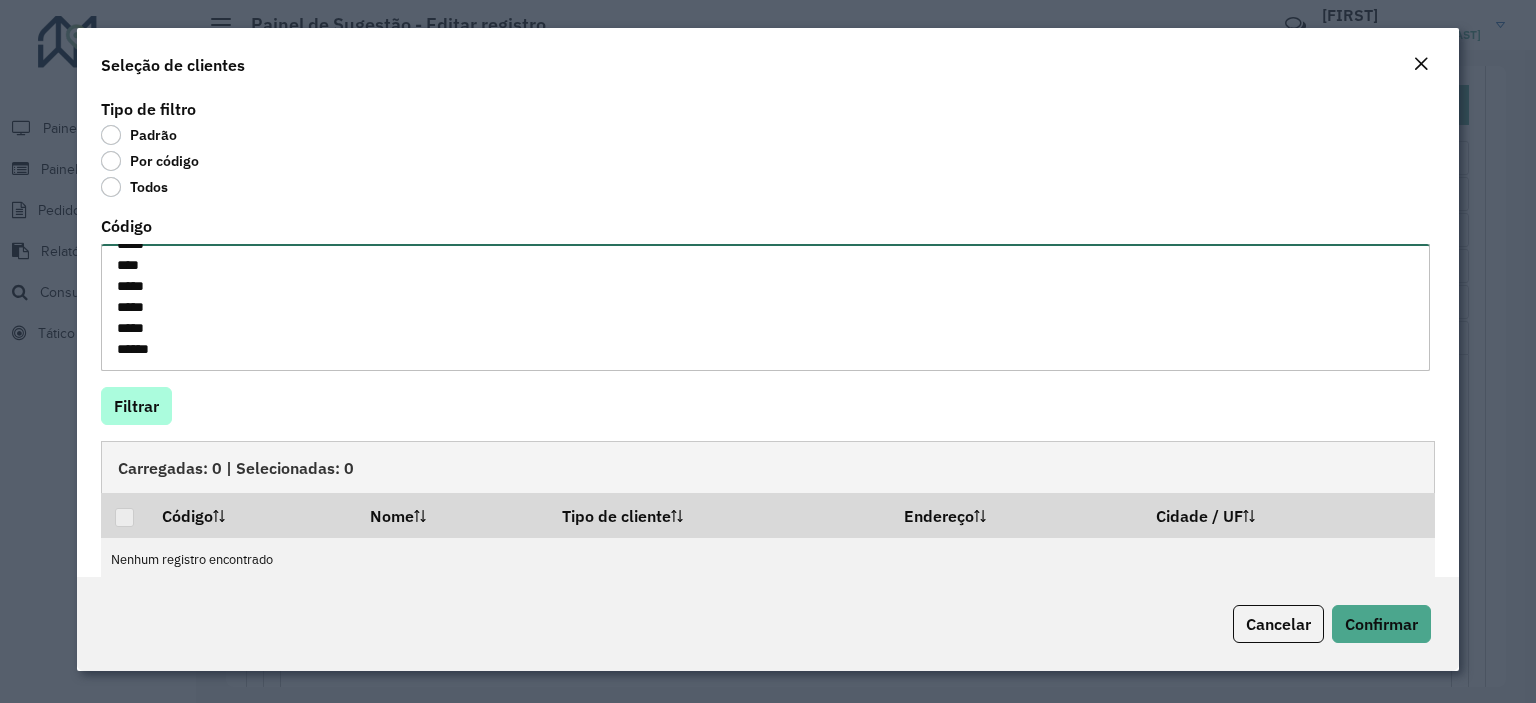 type on "*****
*****
*****
*****
*****
*****
*****
*****
*****
*****
*****
*****
*****
*****
*****
*****
*****
*****
****
*****
*****
*****
*****
*****
*****
**
****
*****
*****
*****
****
*****
*****
*****
*****
*****
****
*****
****
*****
*****
*****
*****" 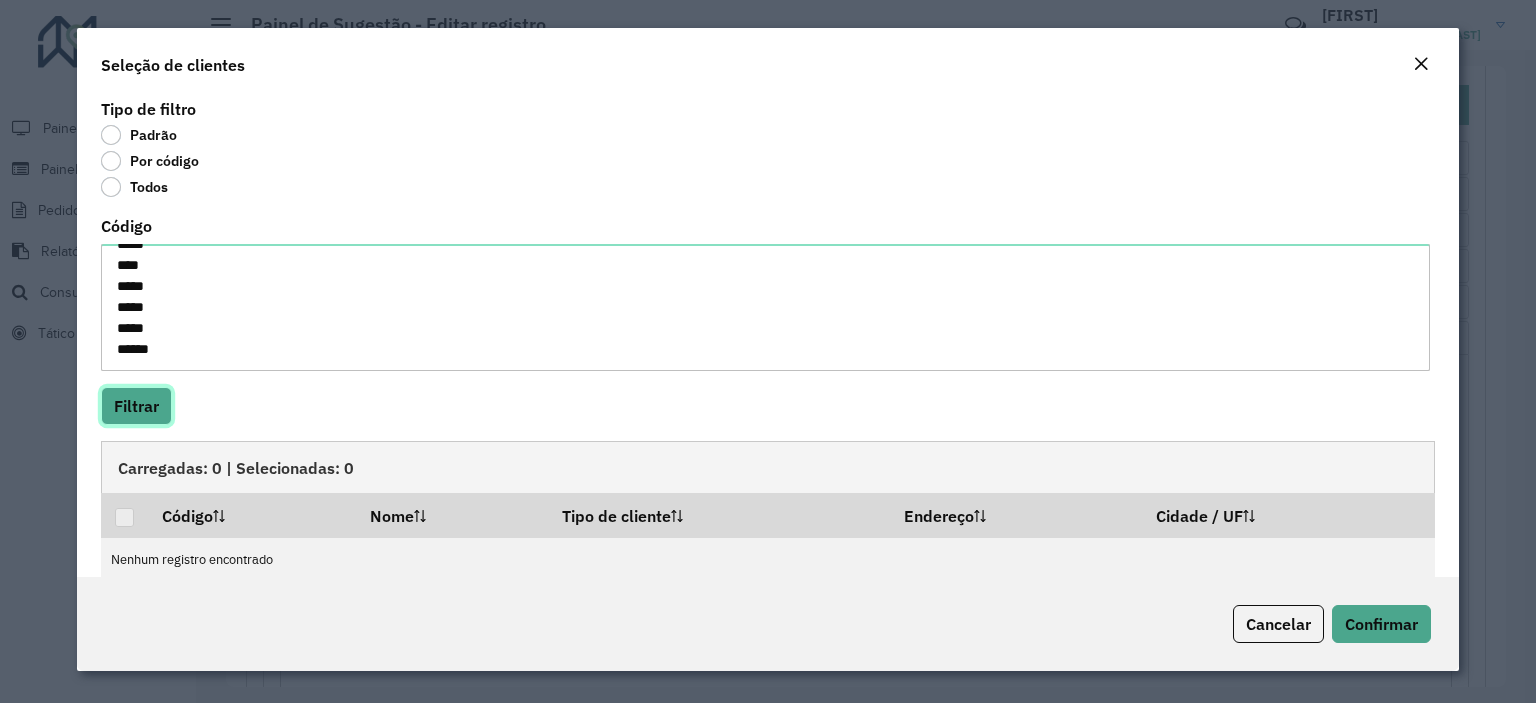 click on "Filtrar" 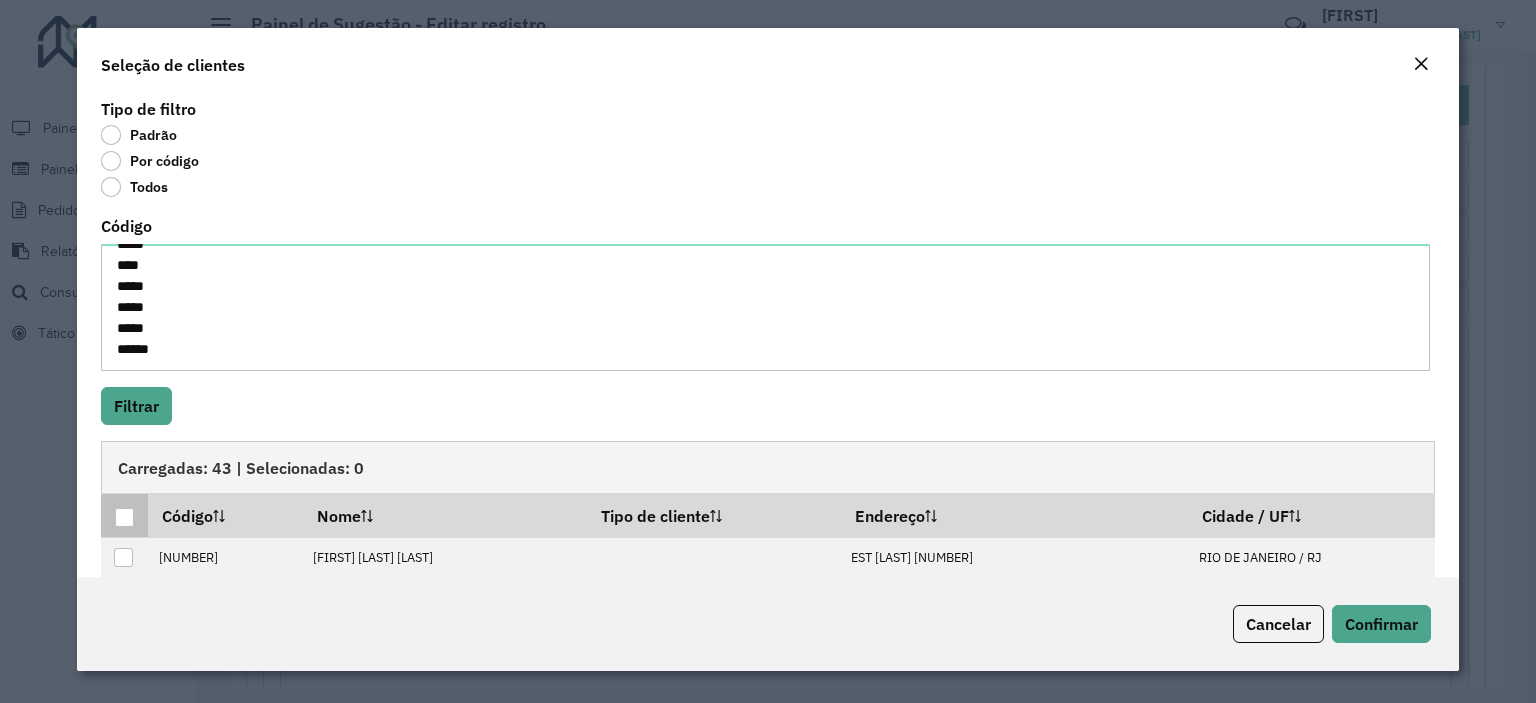 click at bounding box center [124, 517] 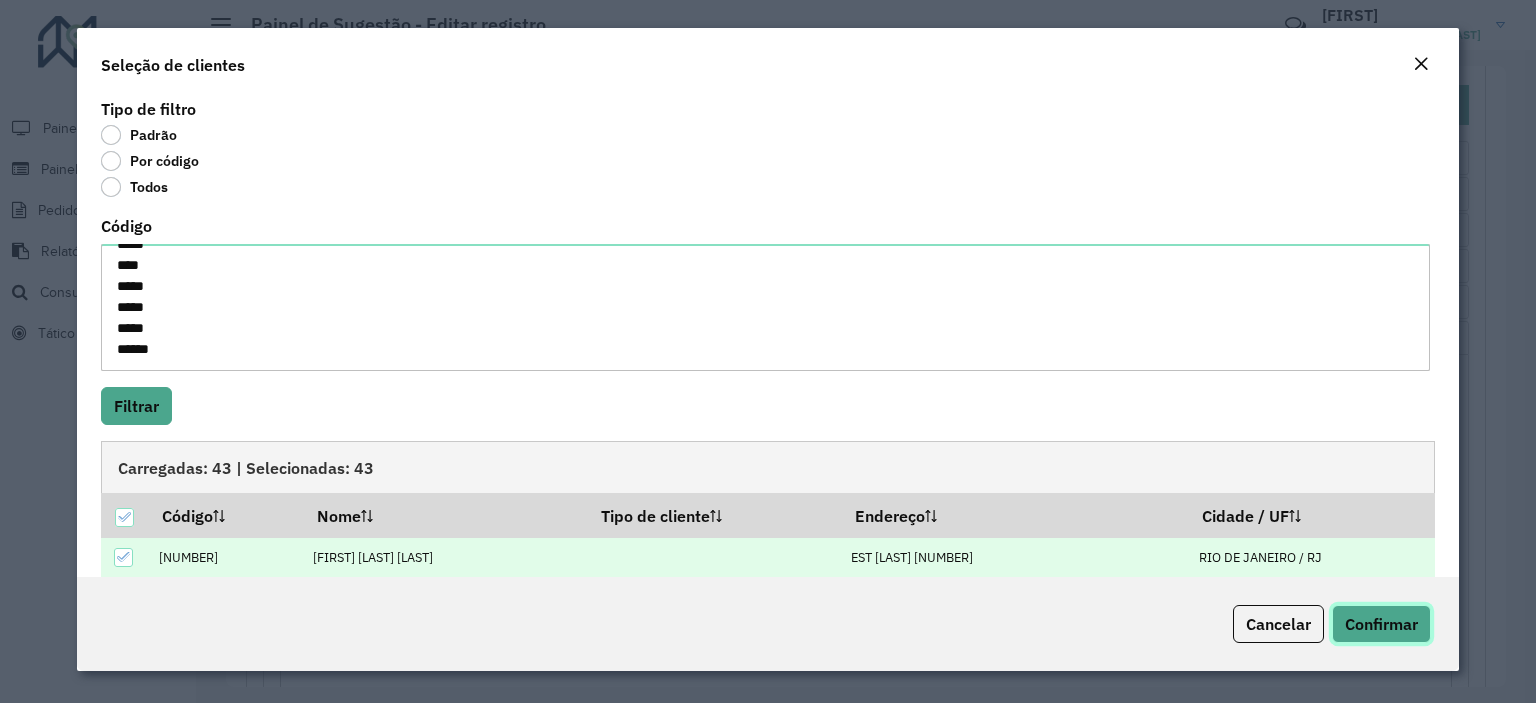 click on "Confirmar" 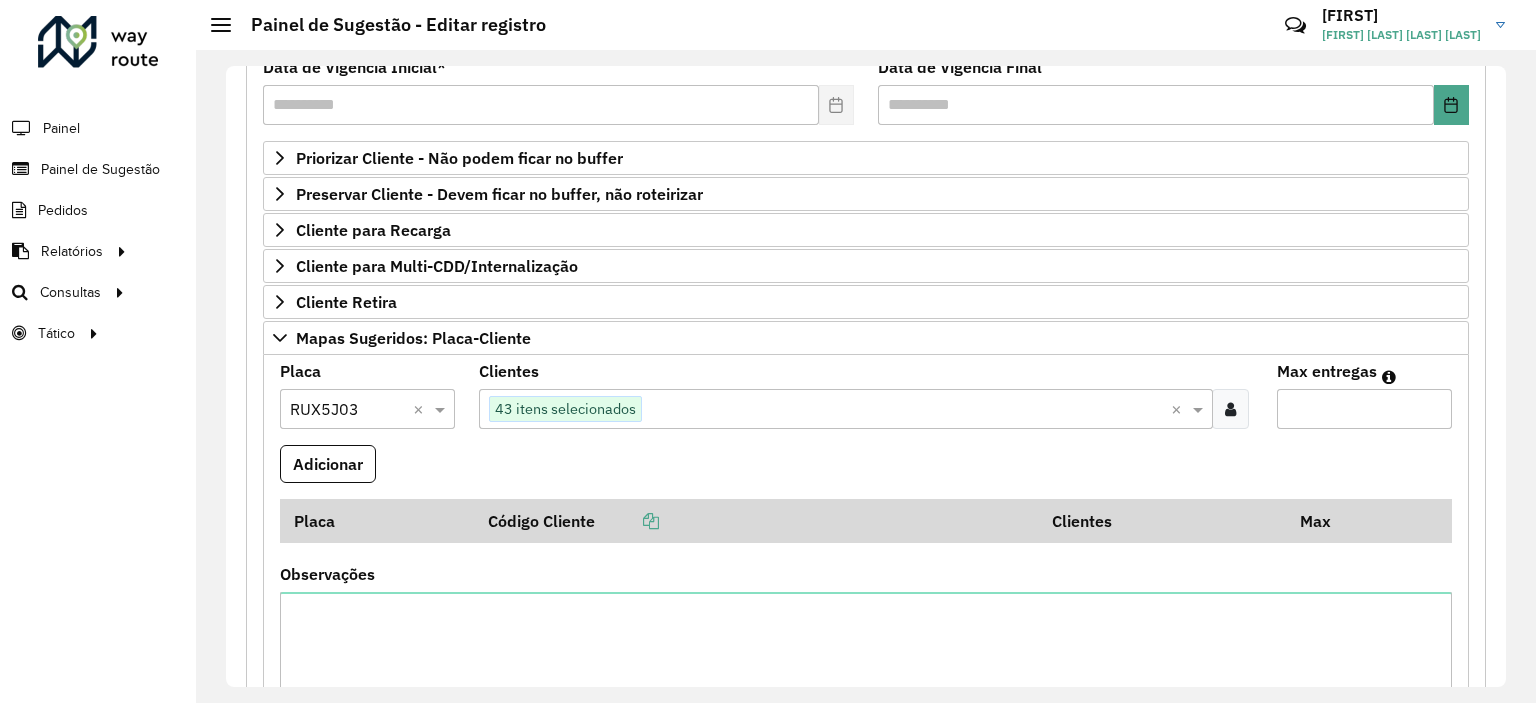 click on "Max entregas" at bounding box center (1364, 409) 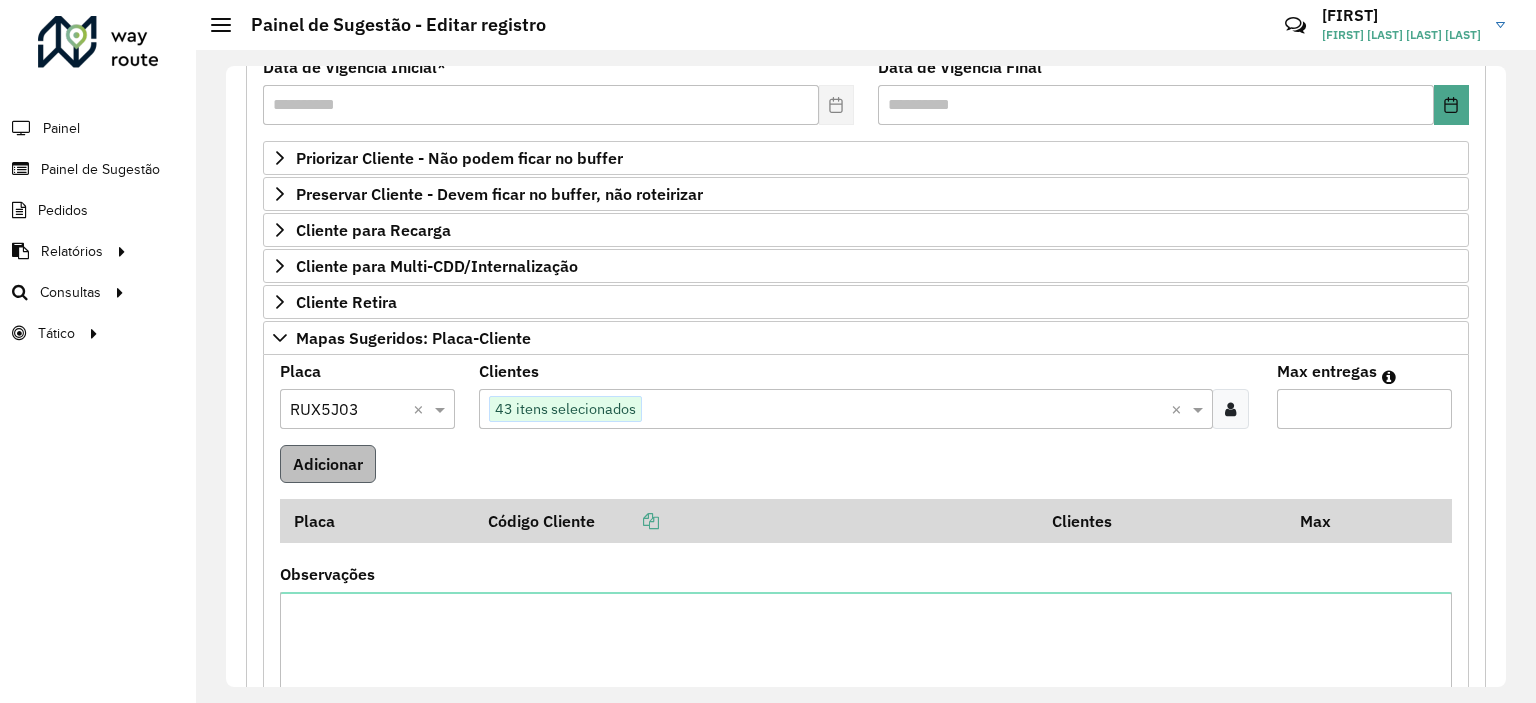 type on "**" 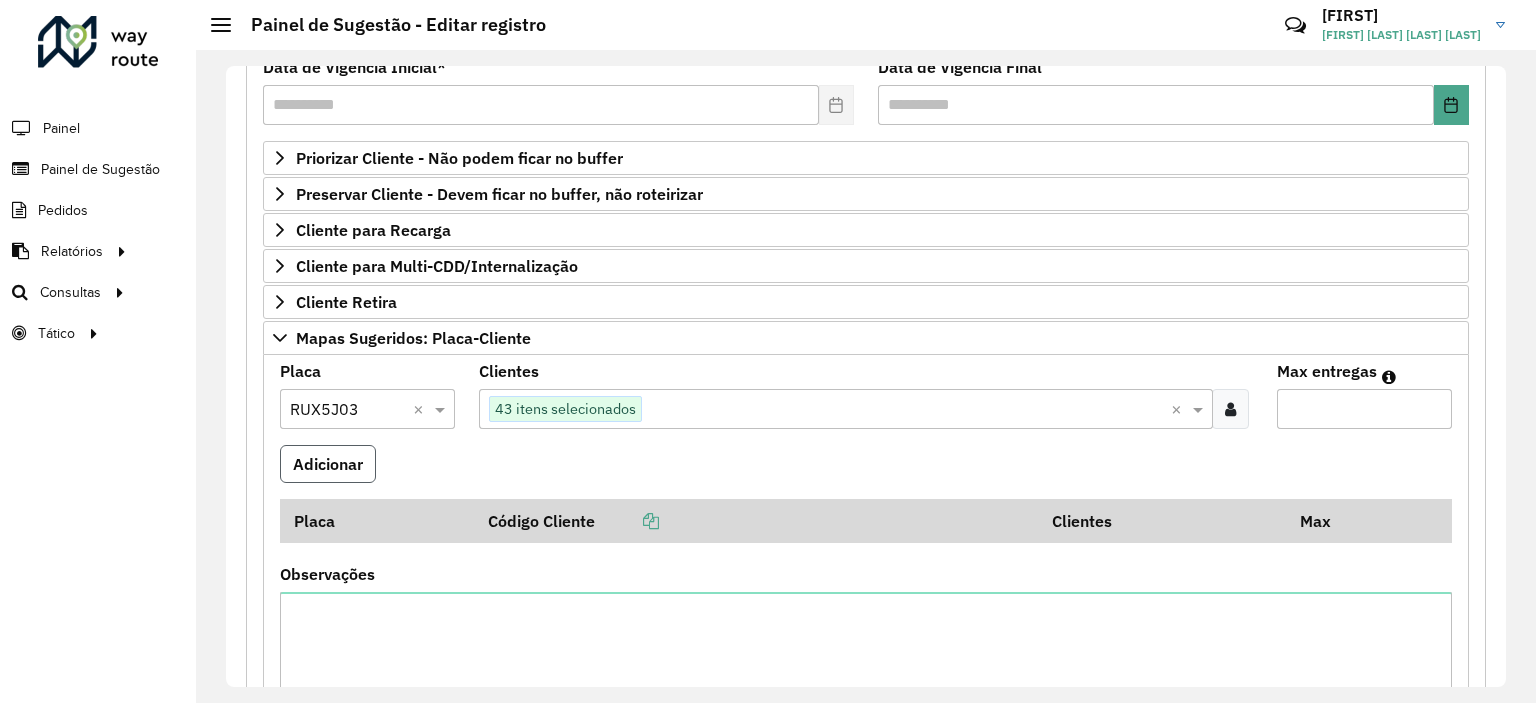click on "Adicionar" at bounding box center [328, 464] 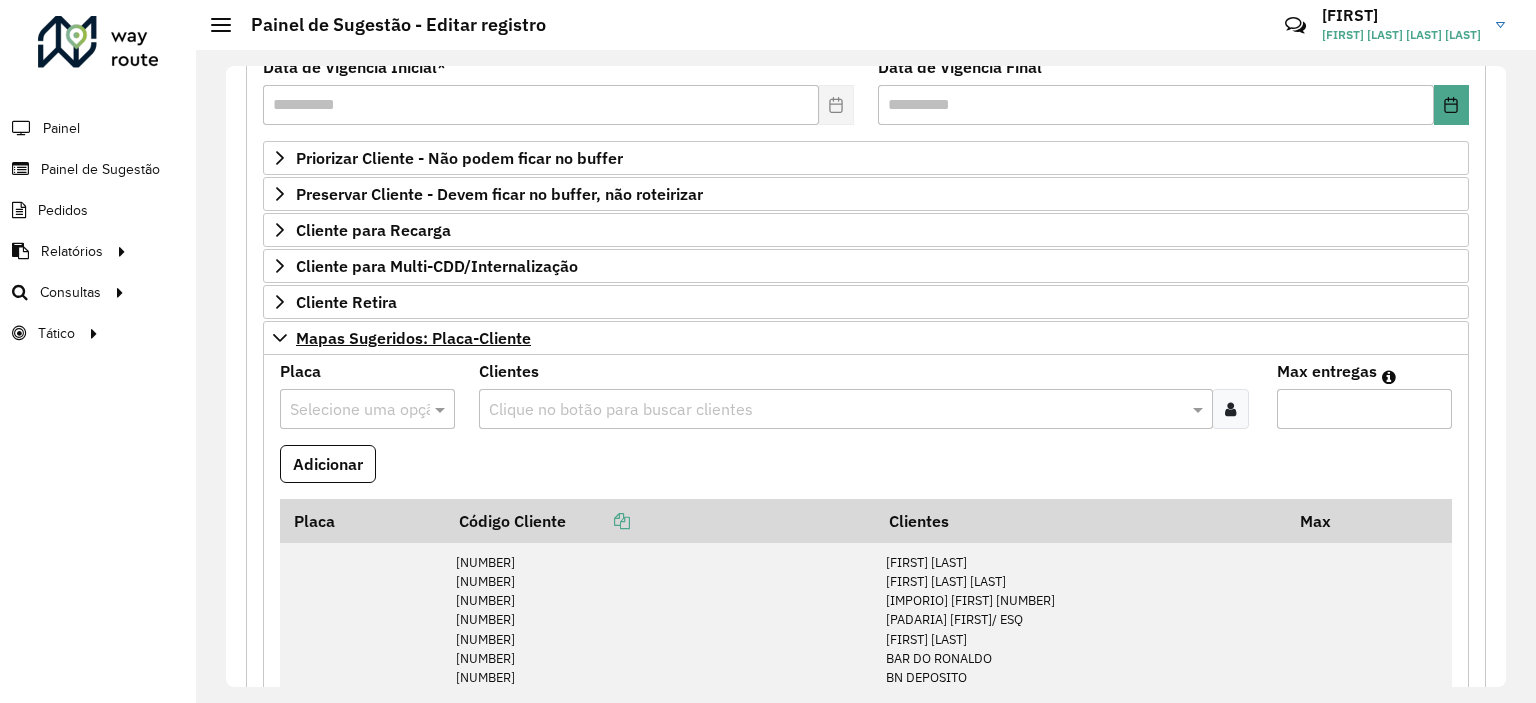 type 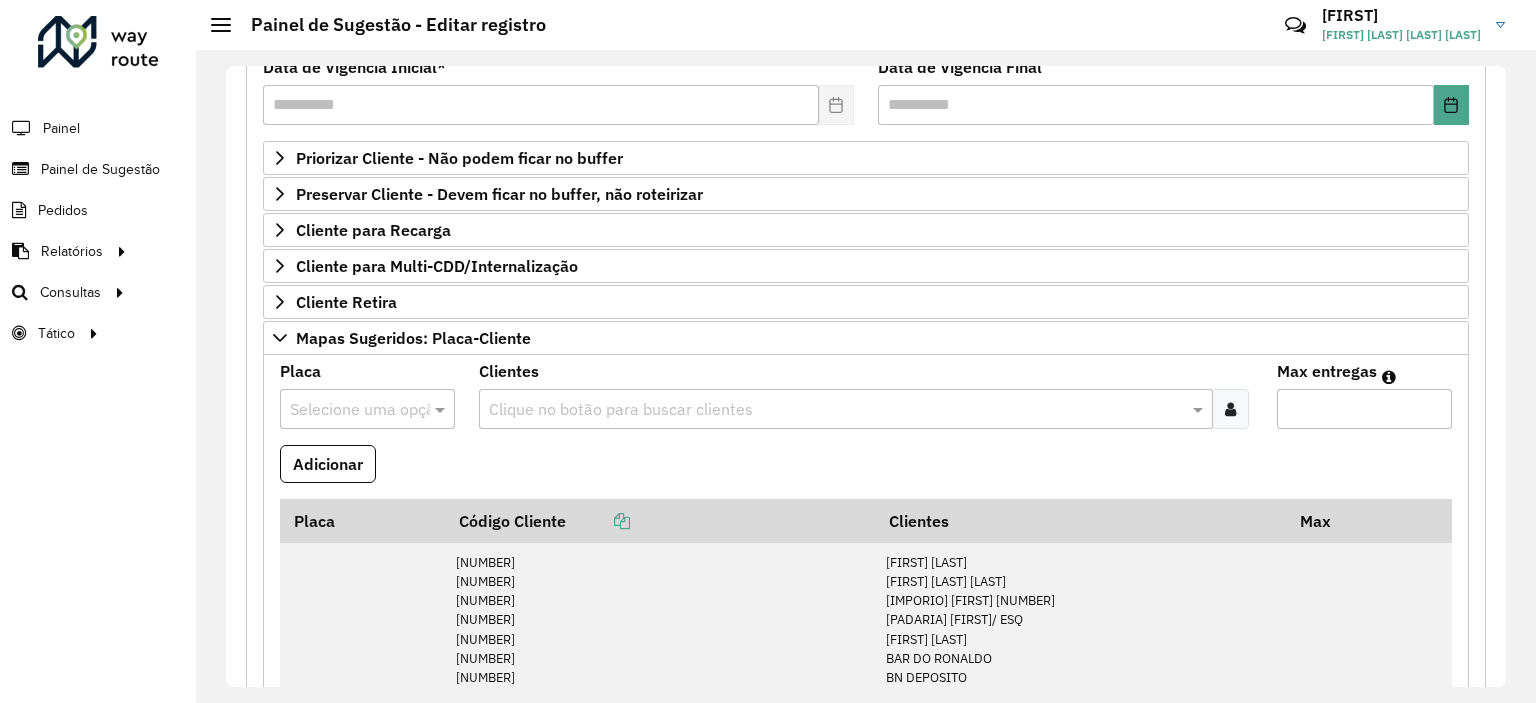 click at bounding box center (347, 410) 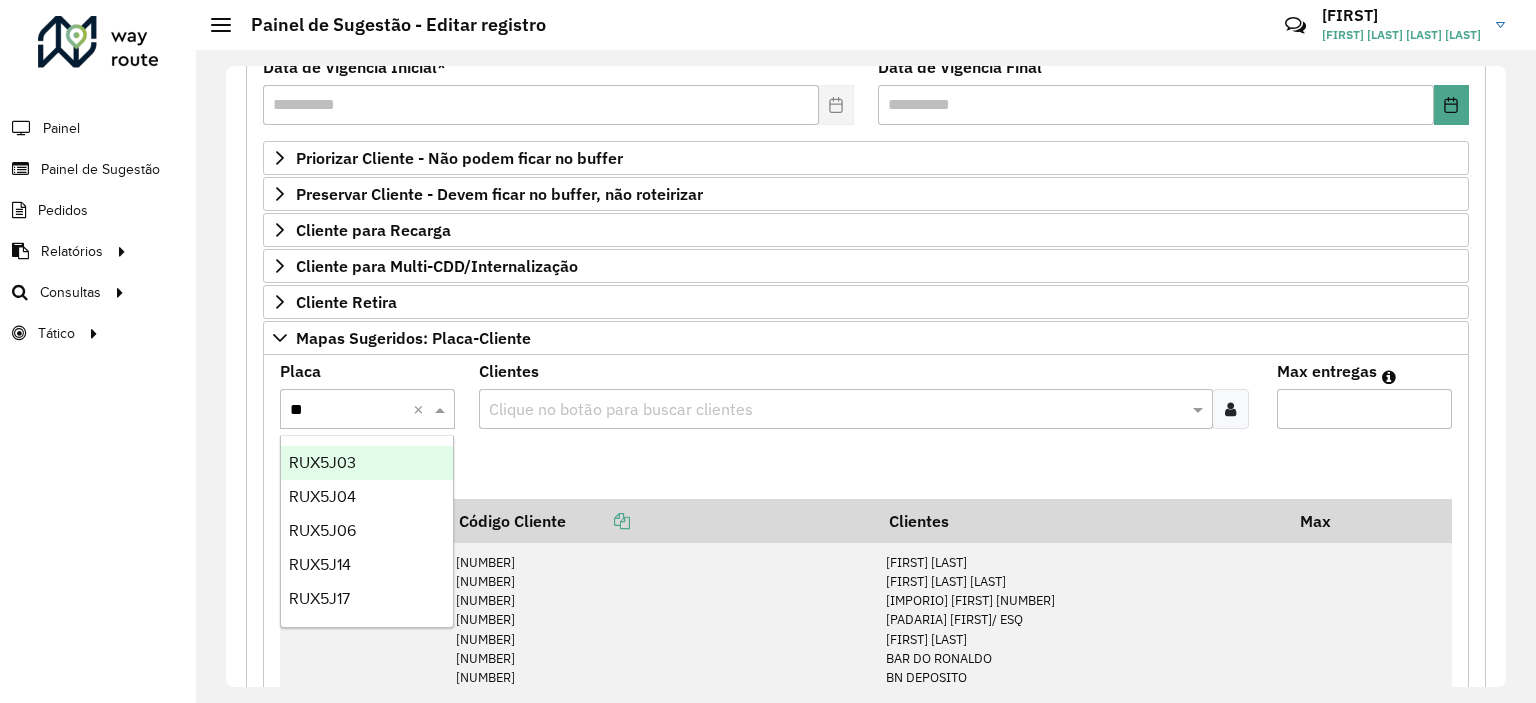 type on "***" 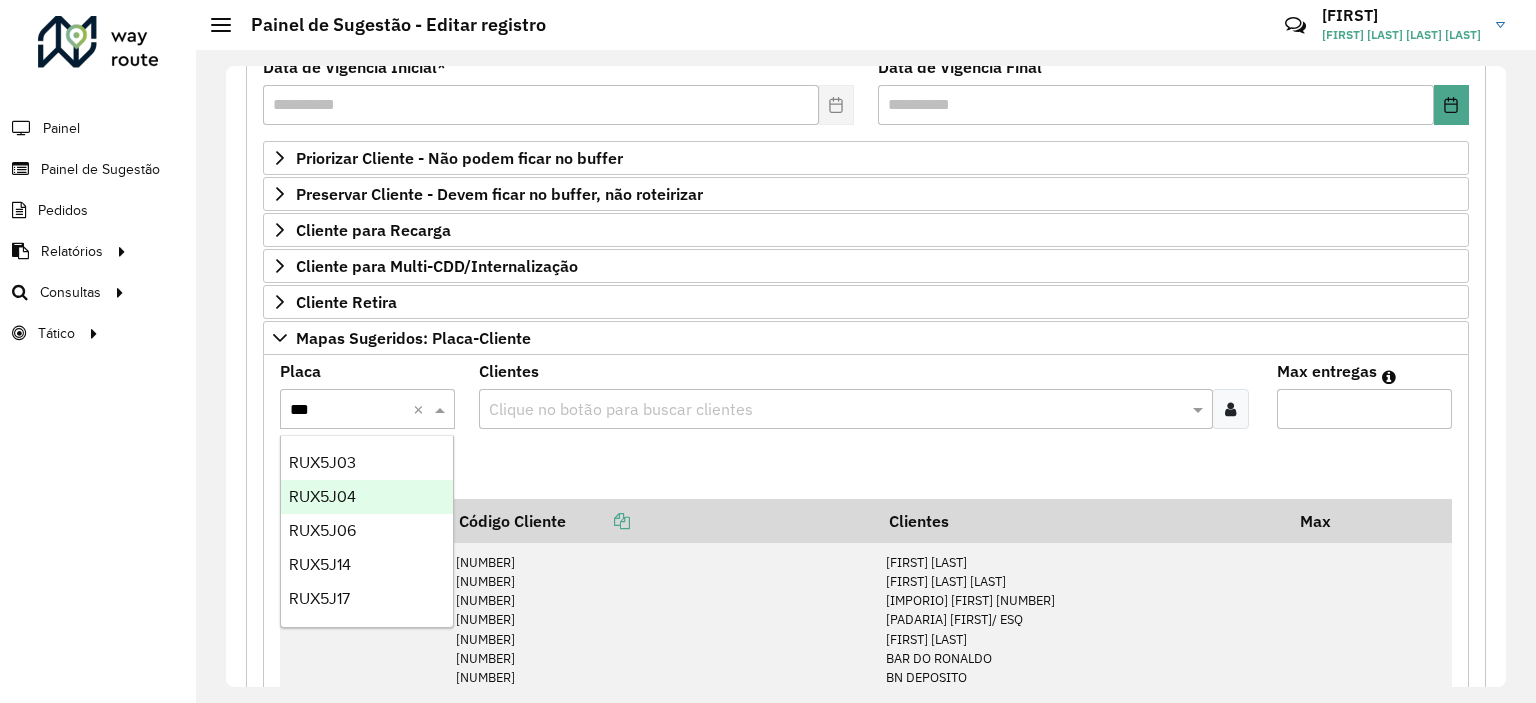 click on "RUX5J04" at bounding box center (322, 496) 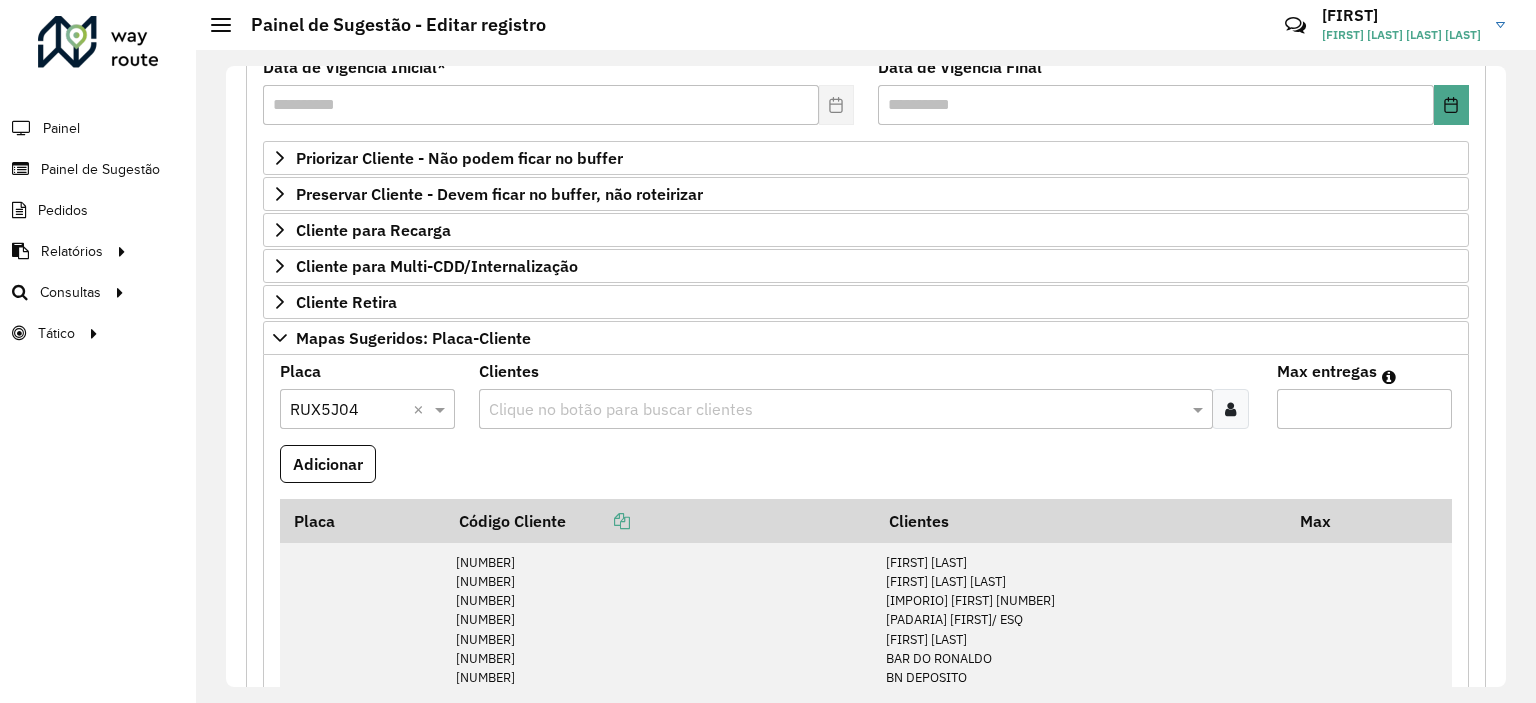 click at bounding box center (1230, 409) 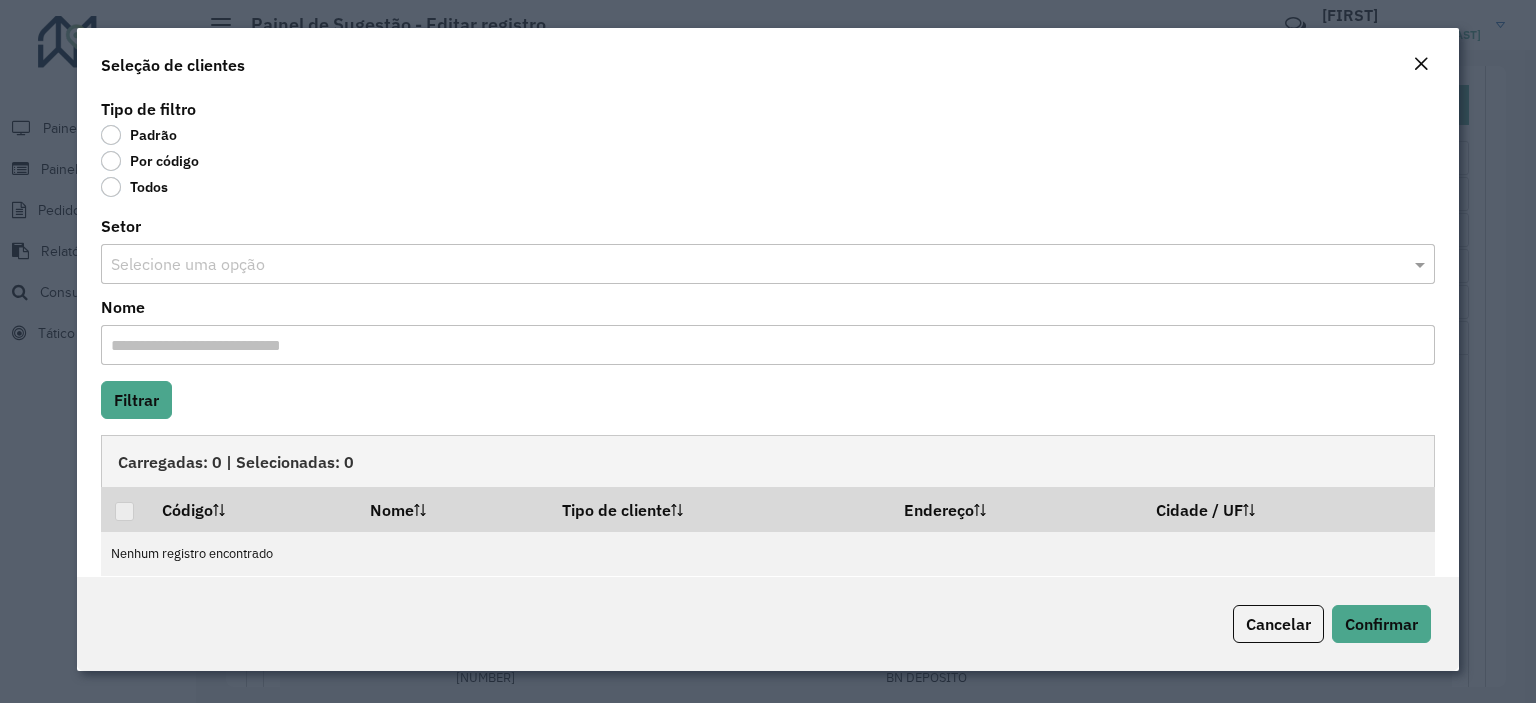 click on "Por código" 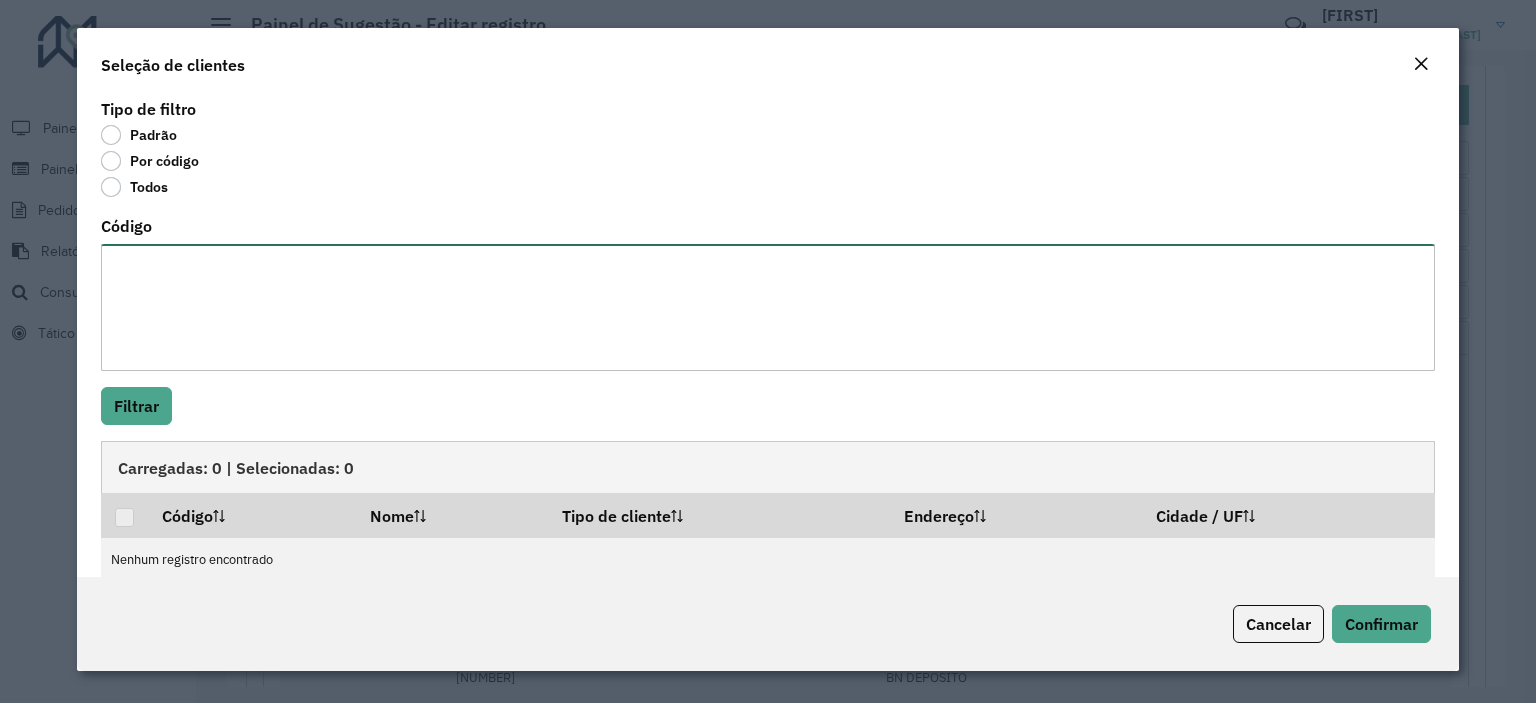 click on "Código" at bounding box center [768, 307] 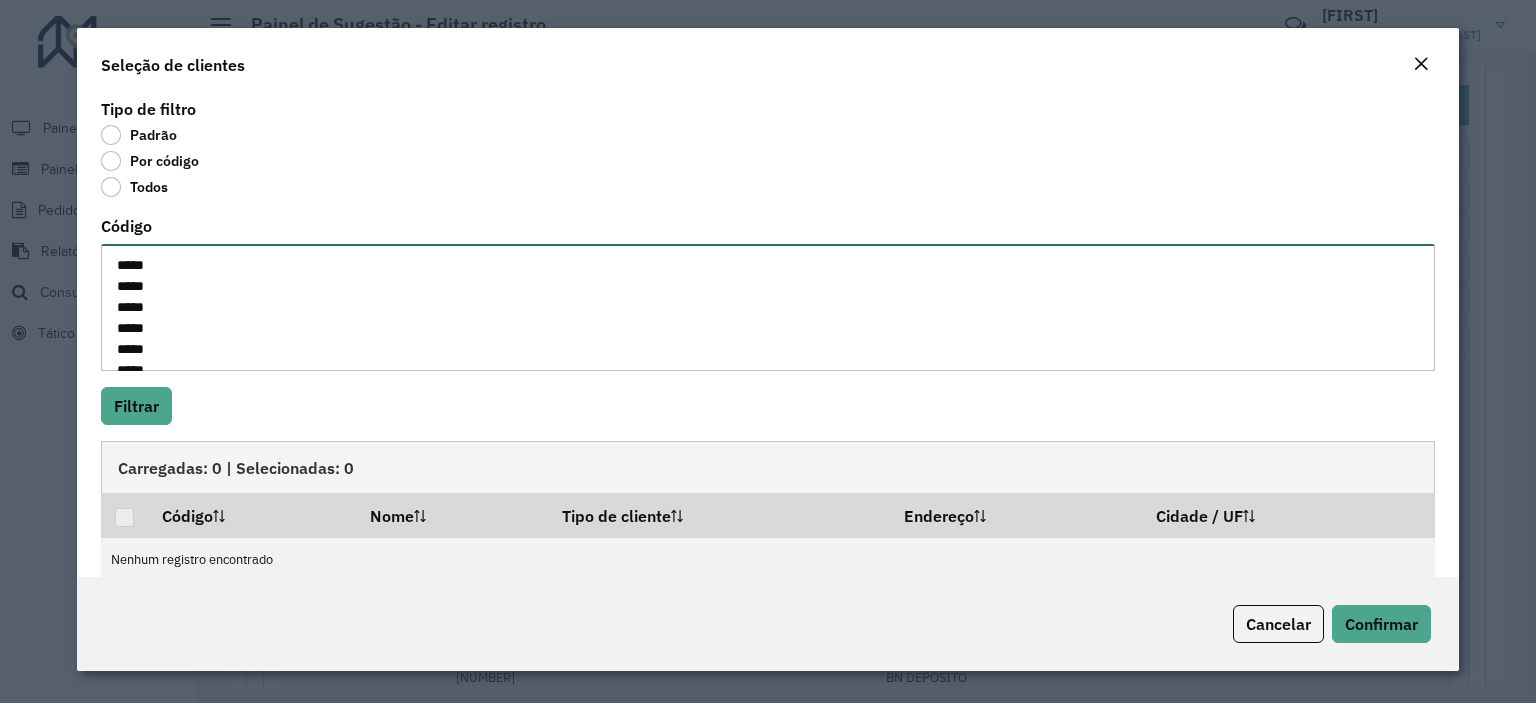 scroll, scrollTop: 596, scrollLeft: 0, axis: vertical 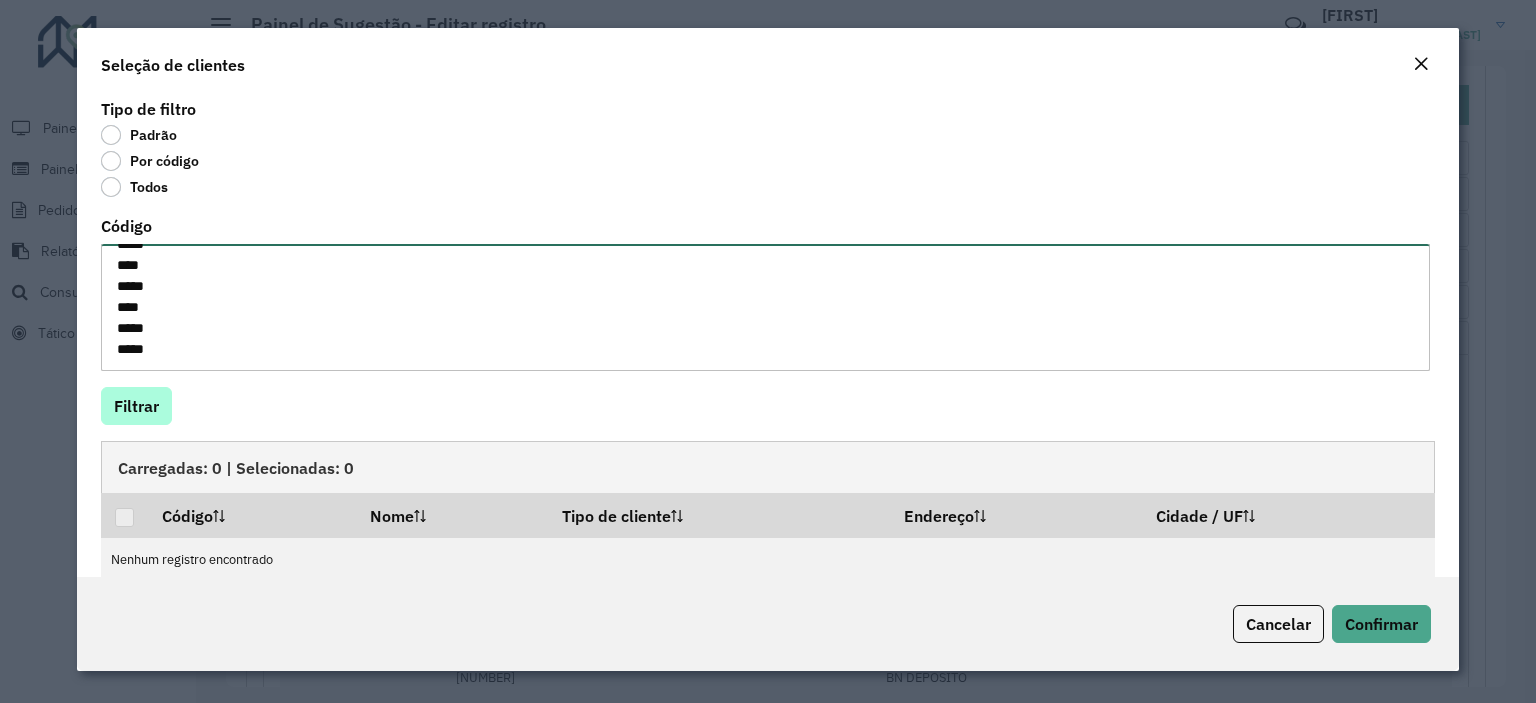 type on "*****
*****
*****
*****
*****
*****
*****
*****
*****
*****
*****
*****
*****
****
*****
*****
*****
*****
*****
*****
****
*****
*****
*****
*****
*****
*****
*****
****
*****
****
*****
****" 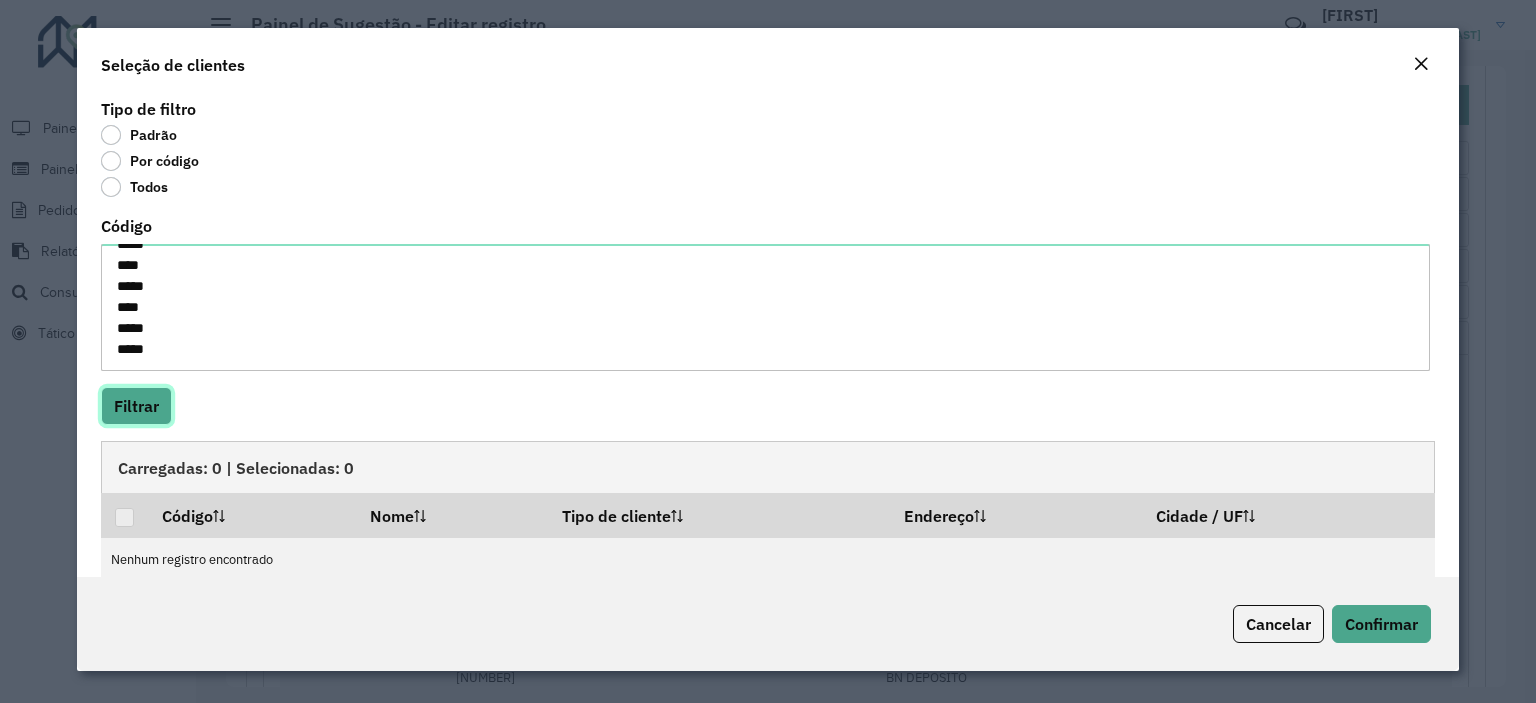 click on "Filtrar" 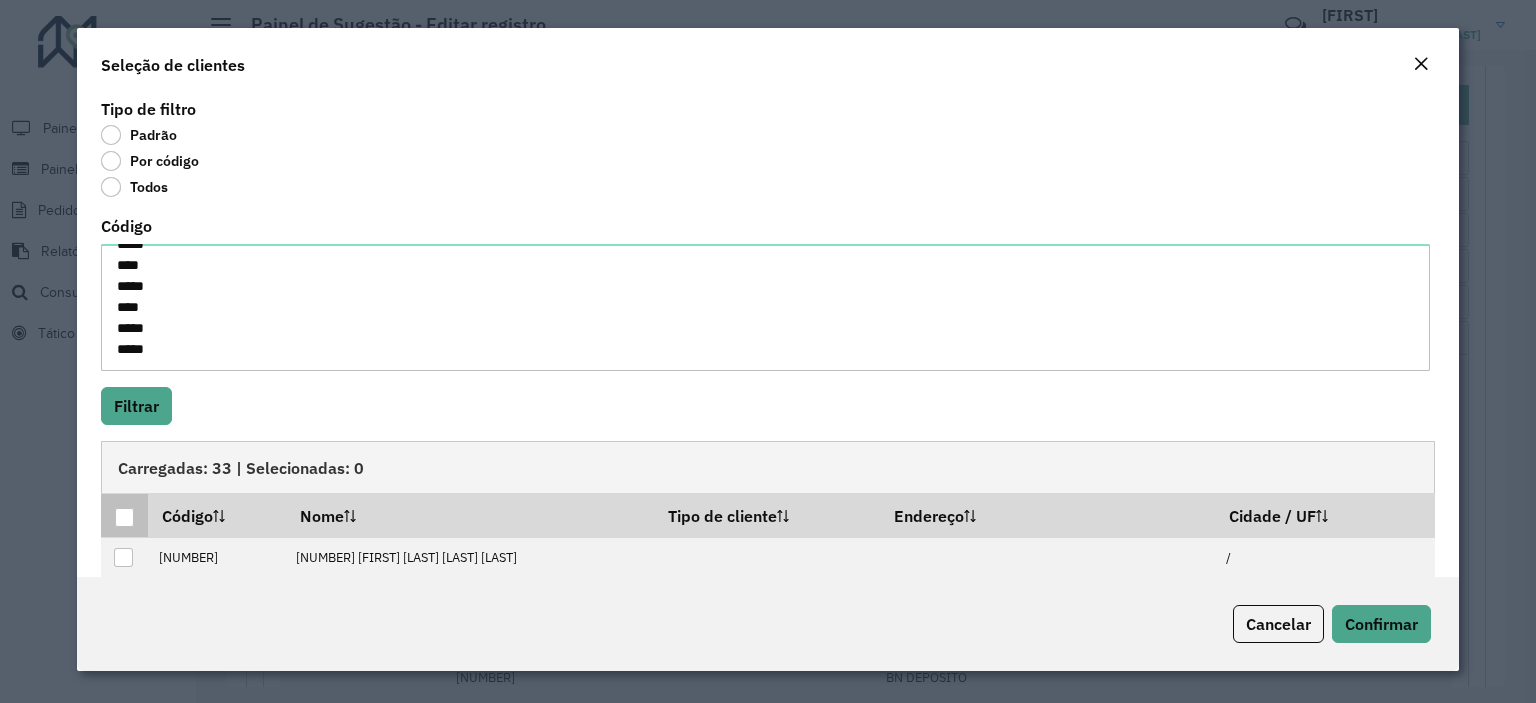 click at bounding box center [124, 517] 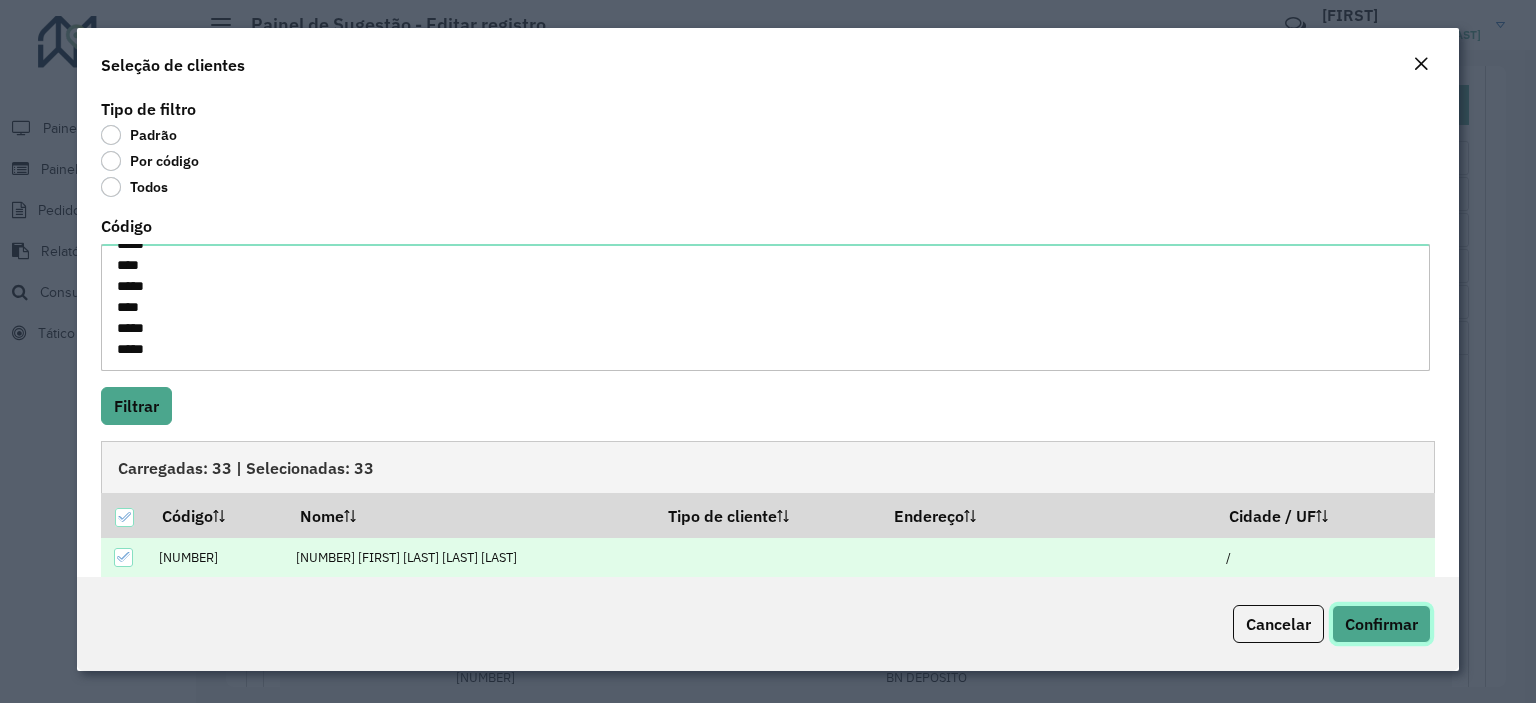 click on "Confirmar" 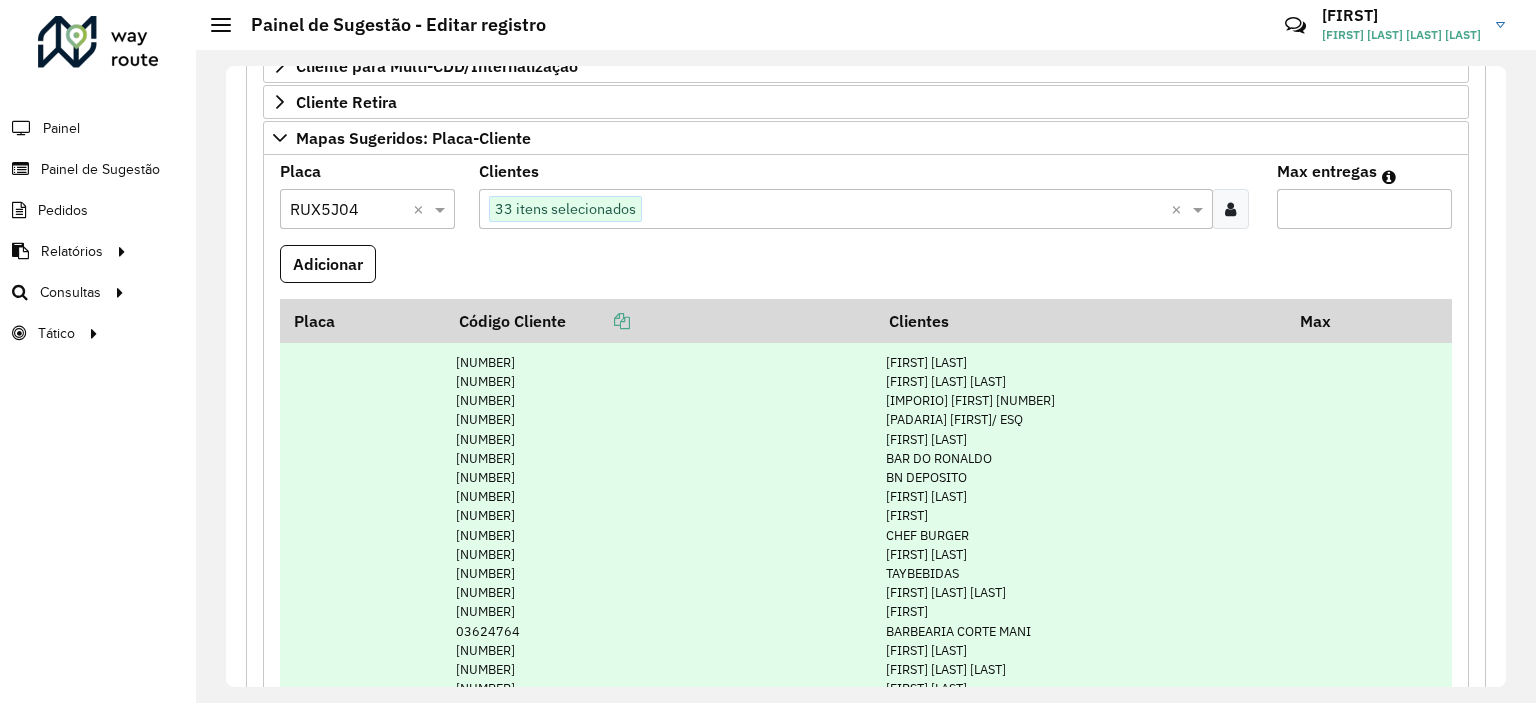 scroll, scrollTop: 386, scrollLeft: 0, axis: vertical 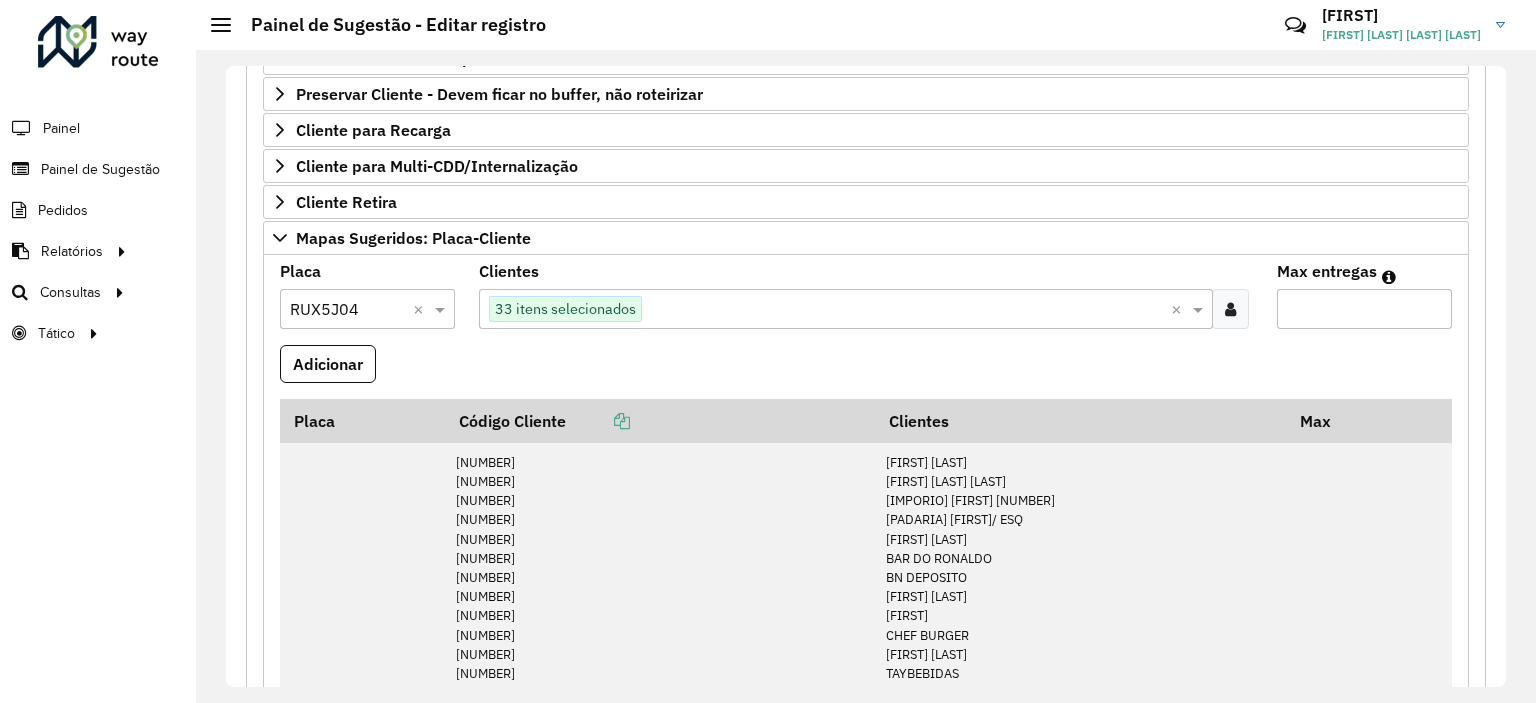 click on "Max entregas" at bounding box center (1364, 309) 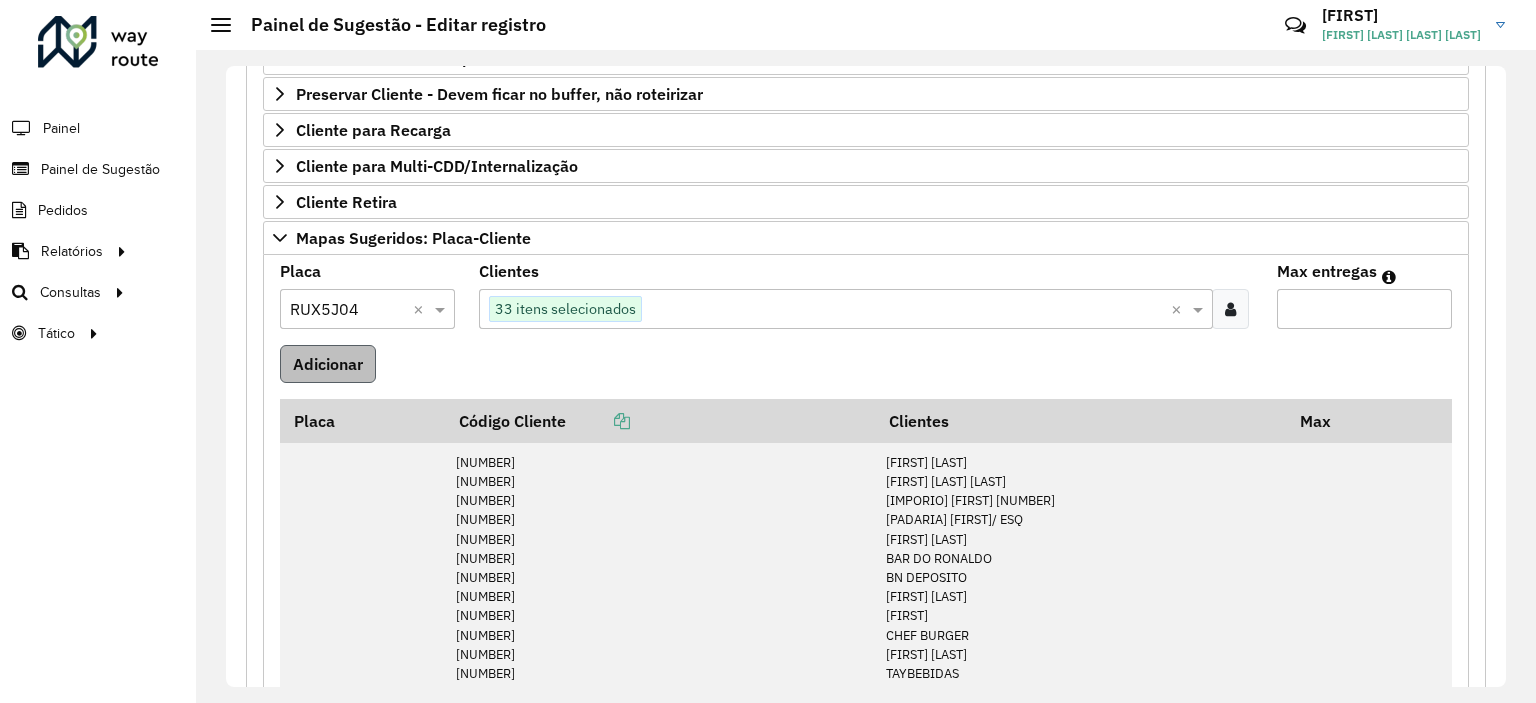 type on "**" 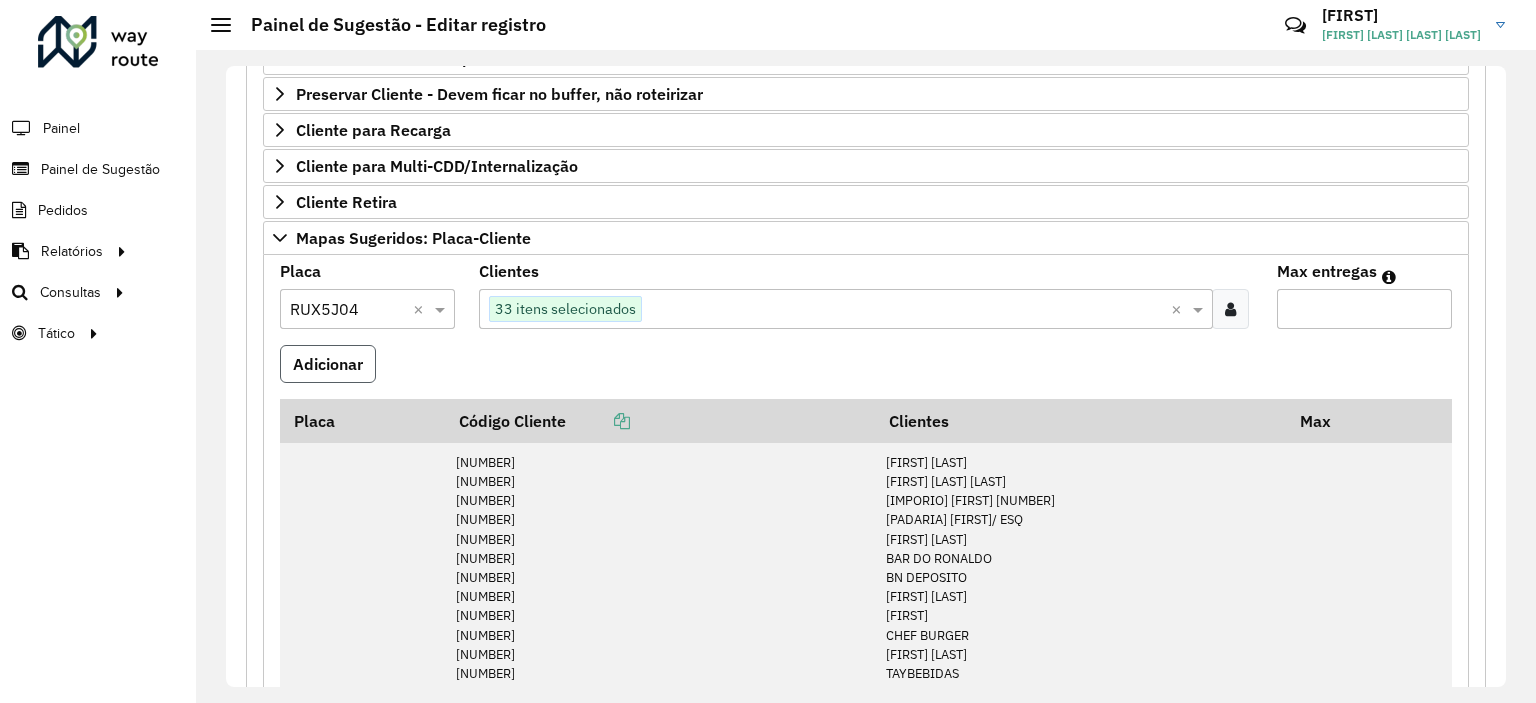 click on "Adicionar" at bounding box center (328, 364) 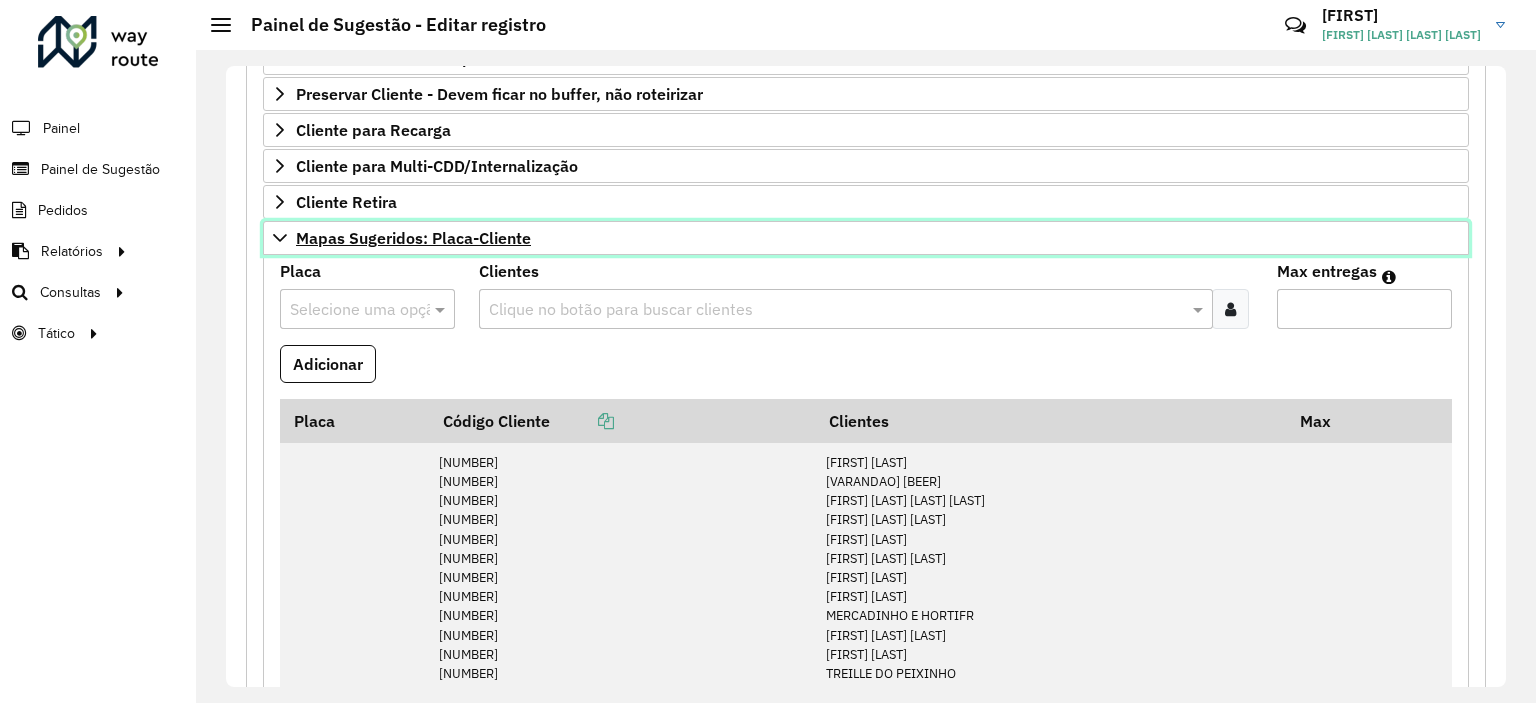 click 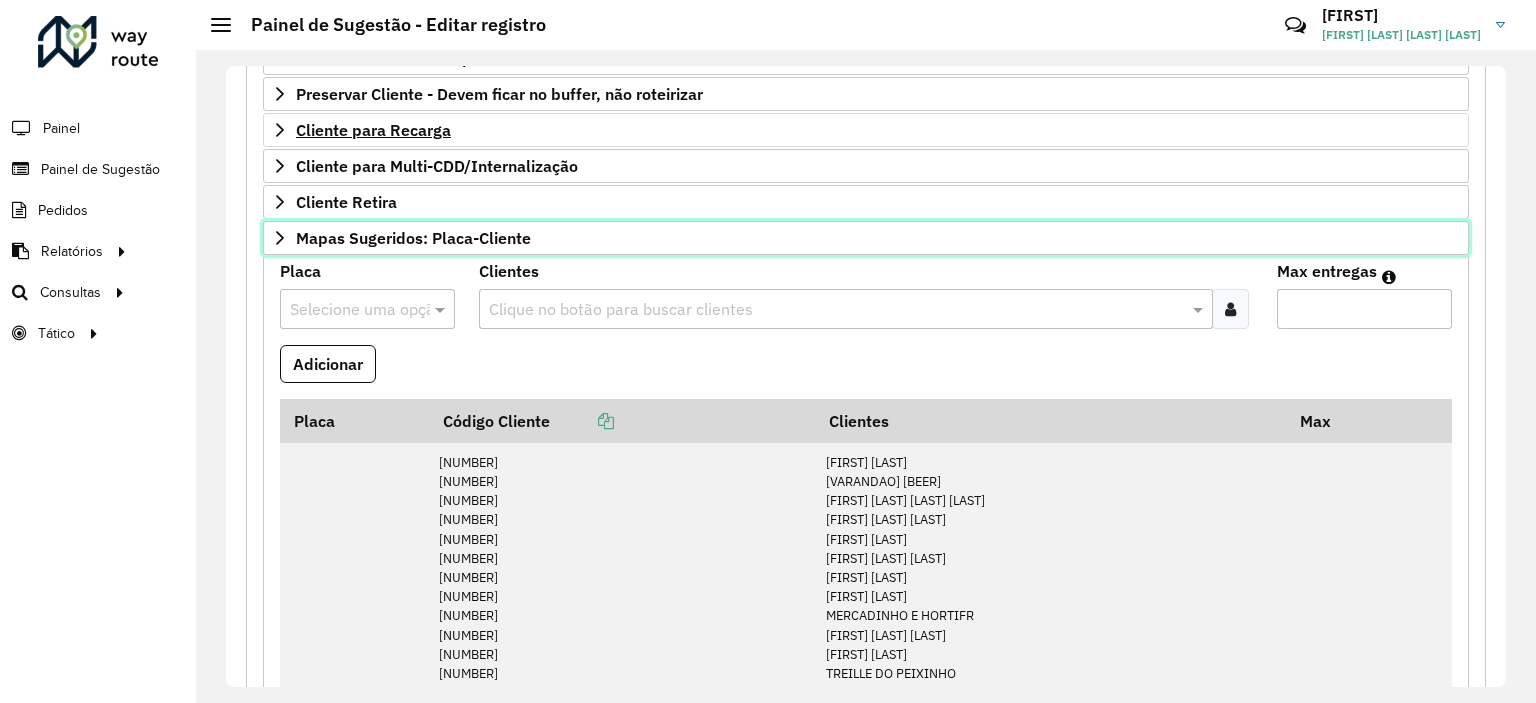 scroll, scrollTop: 286, scrollLeft: 0, axis: vertical 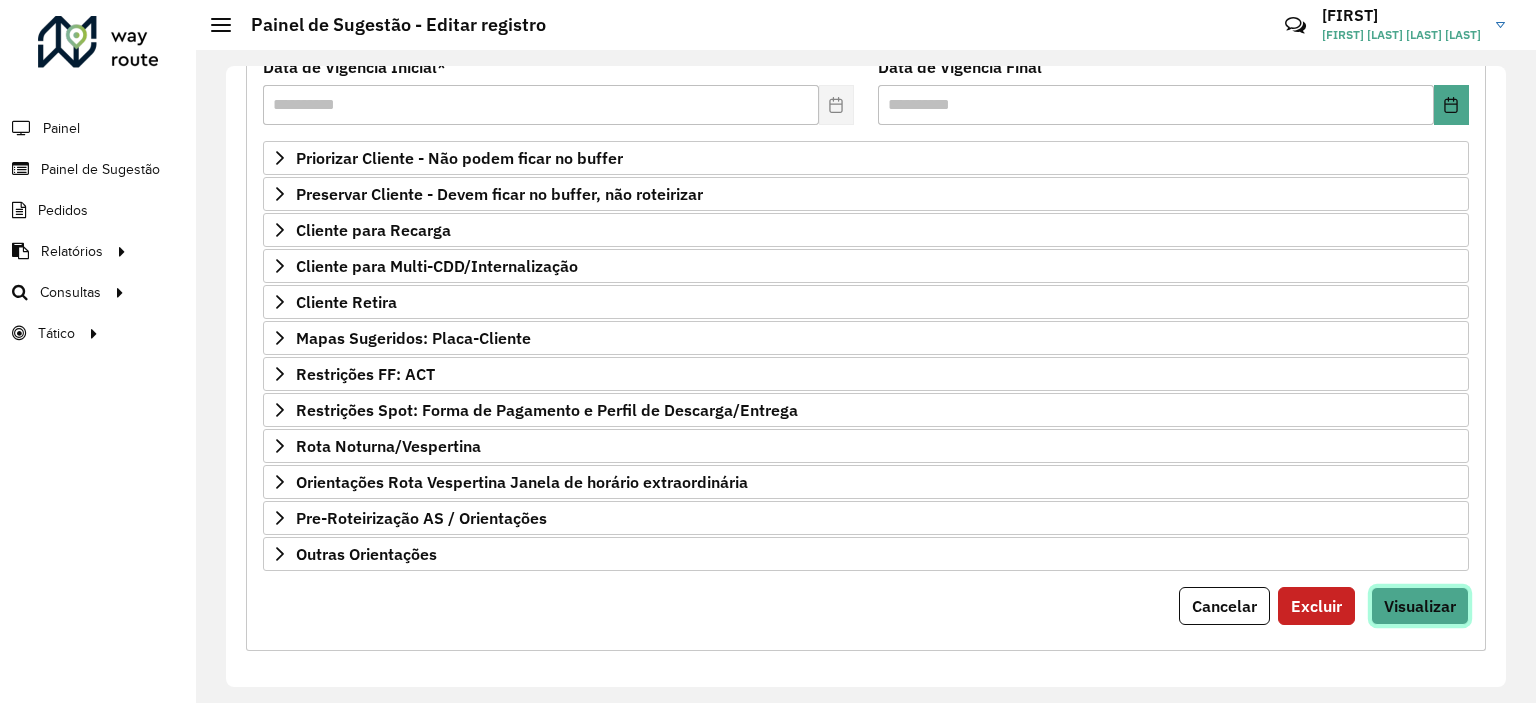 click on "Visualizar" at bounding box center [1420, 606] 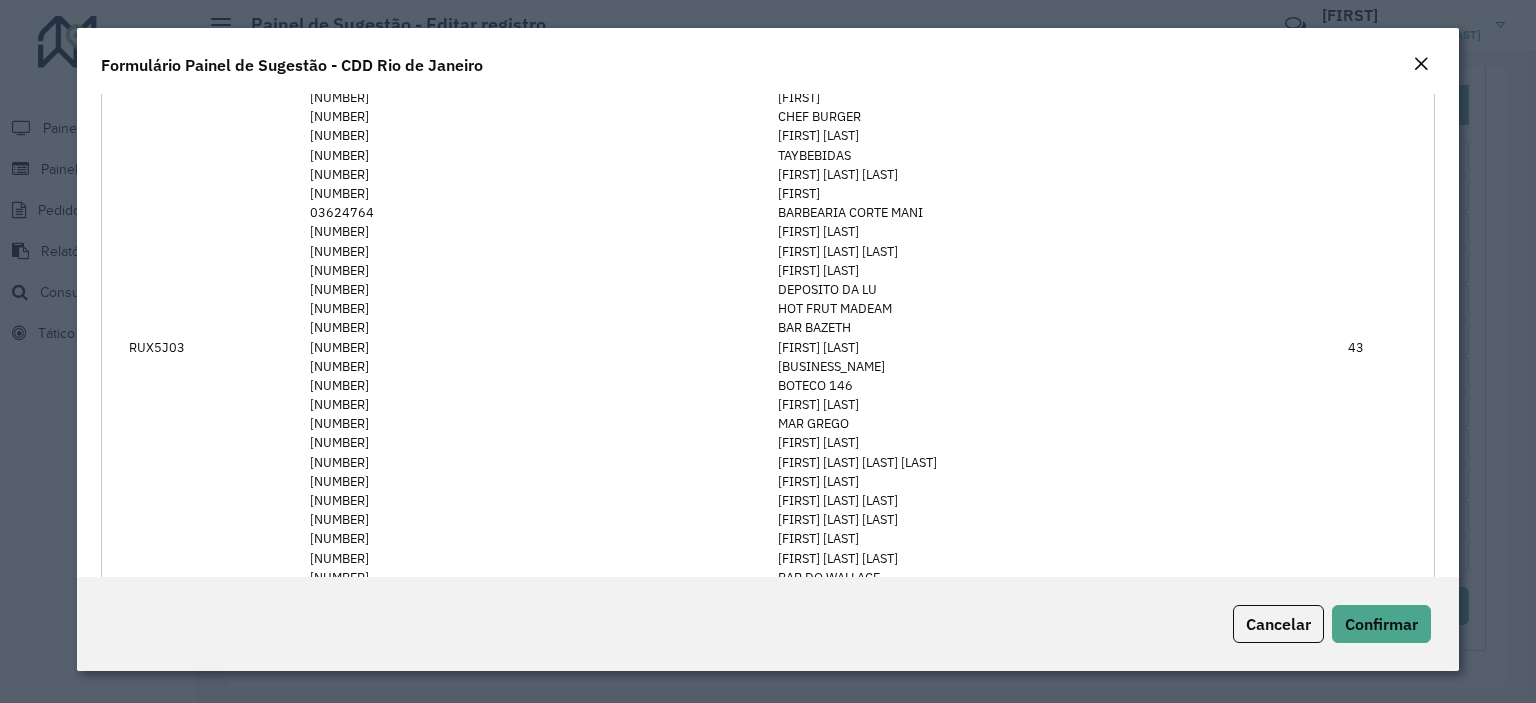 scroll, scrollTop: 1400, scrollLeft: 0, axis: vertical 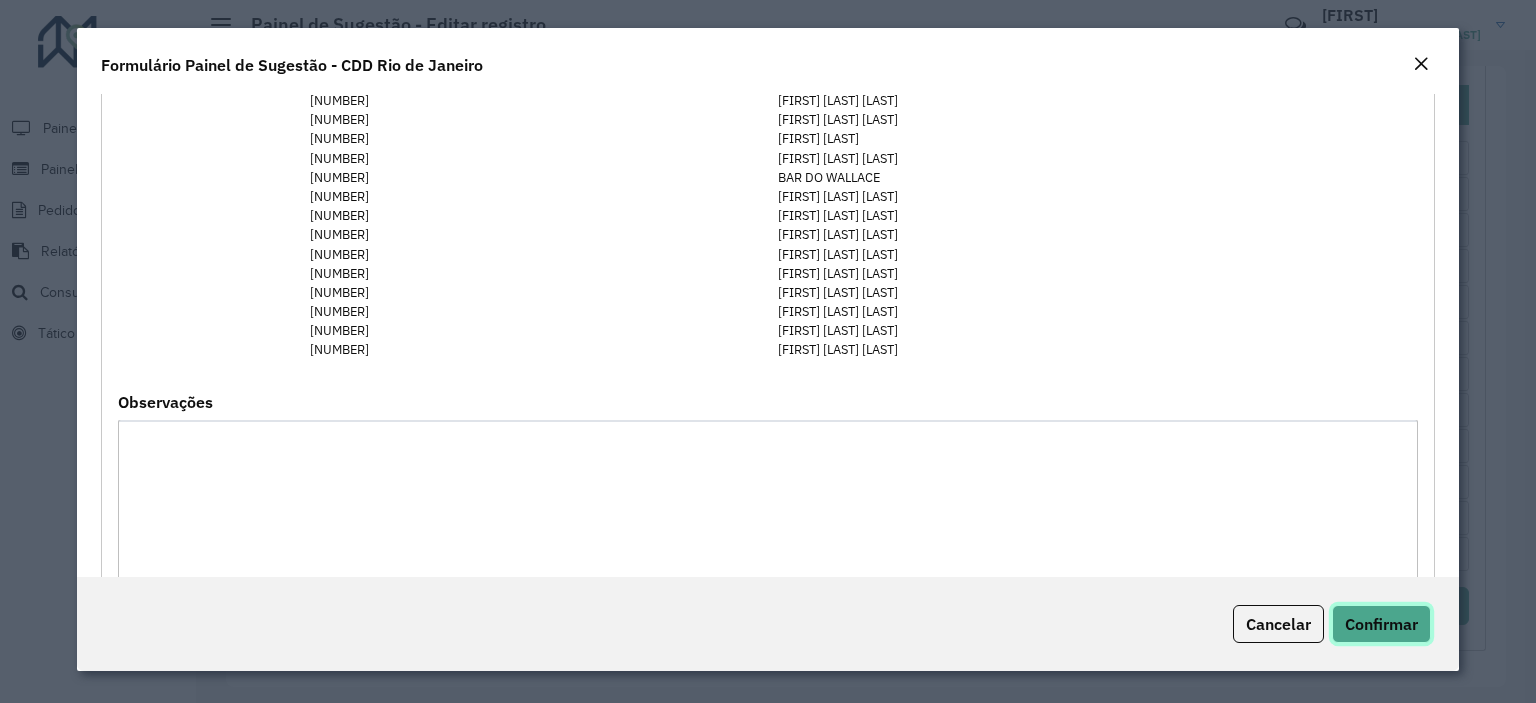 click on "Confirmar" 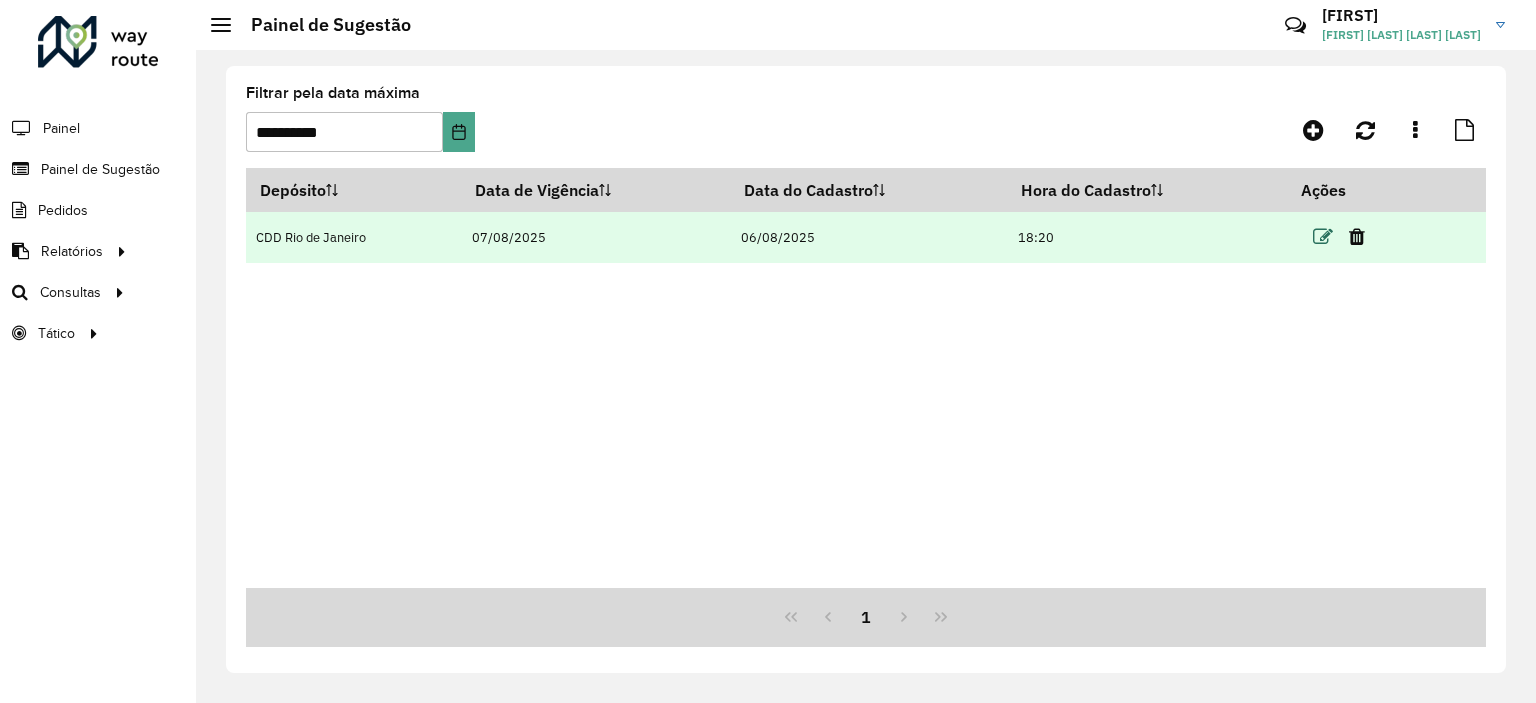 click at bounding box center (1323, 237) 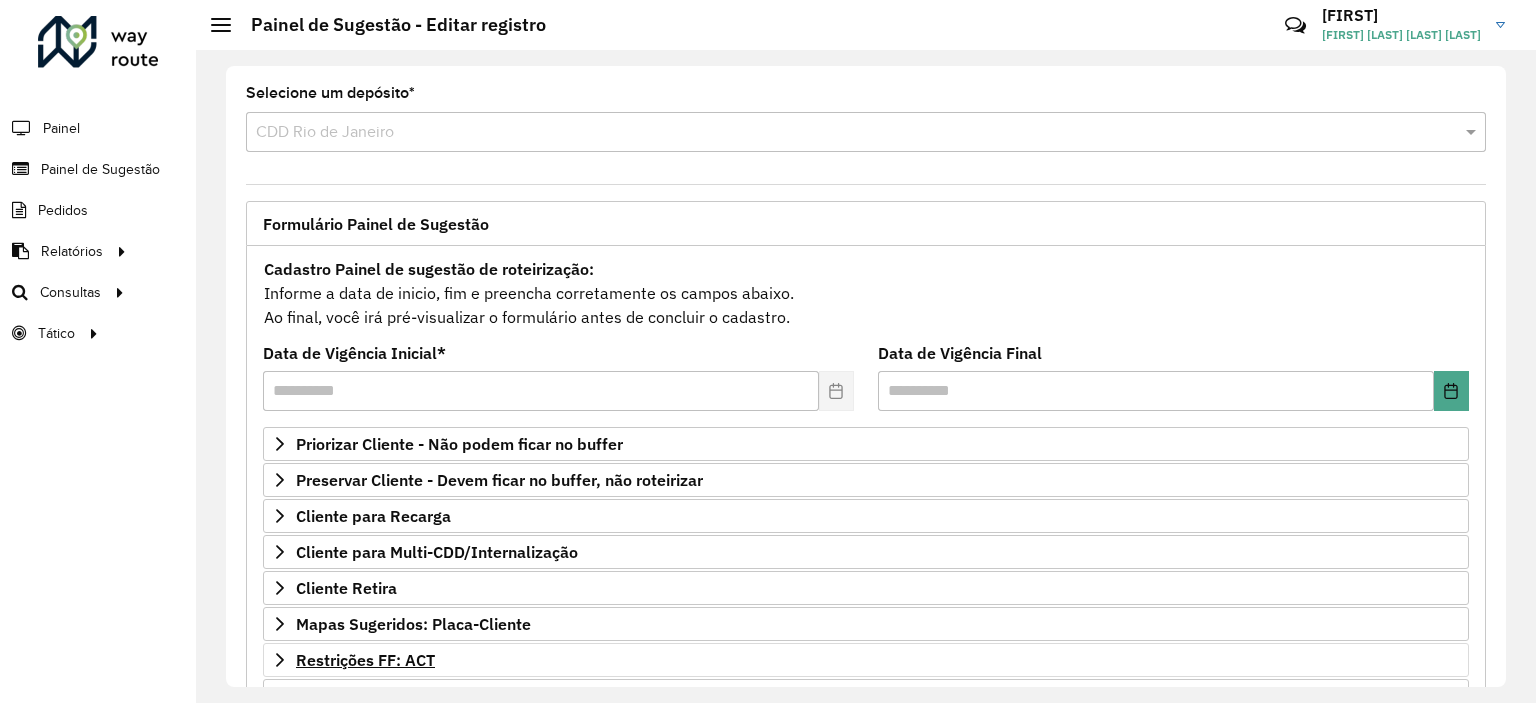 scroll, scrollTop: 200, scrollLeft: 0, axis: vertical 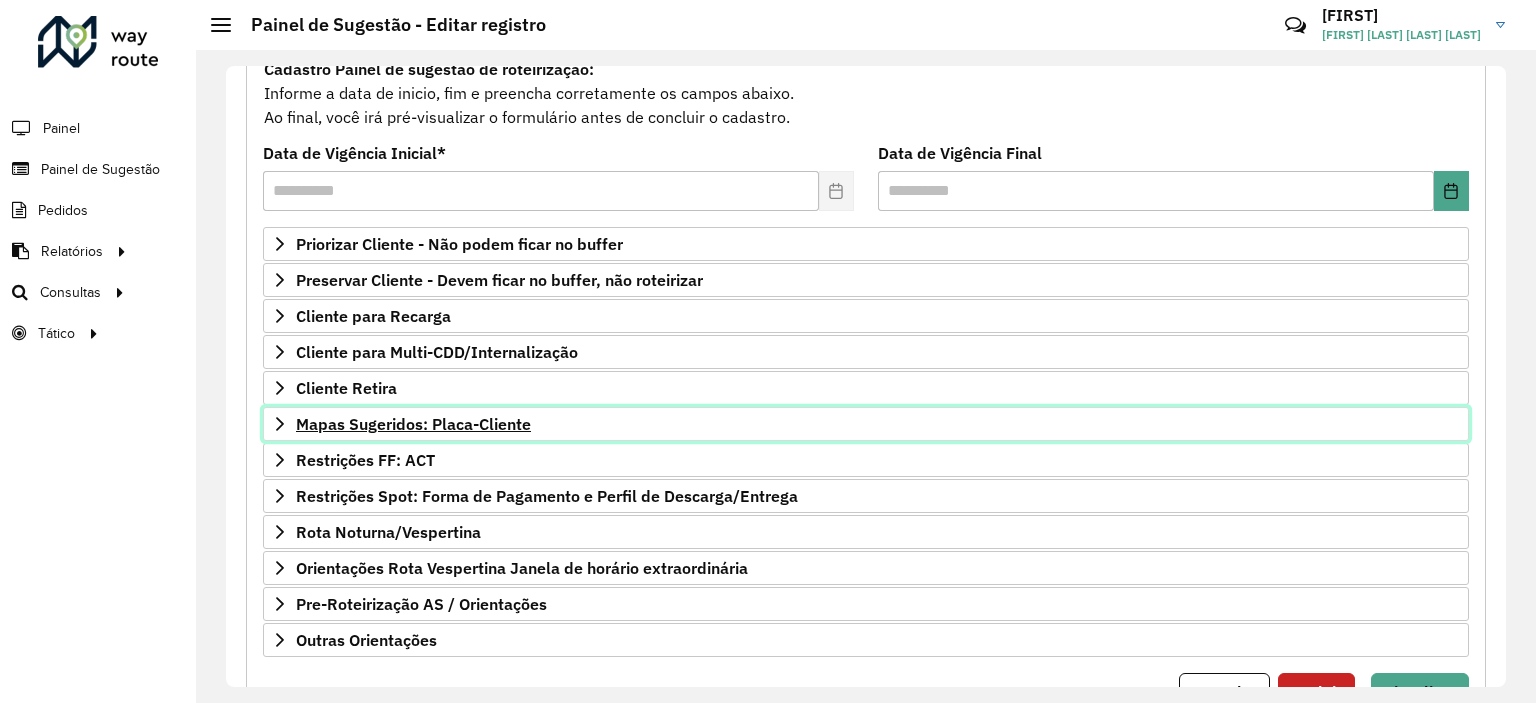 click on "Mapas Sugeridos: Placa-Cliente" at bounding box center (413, 424) 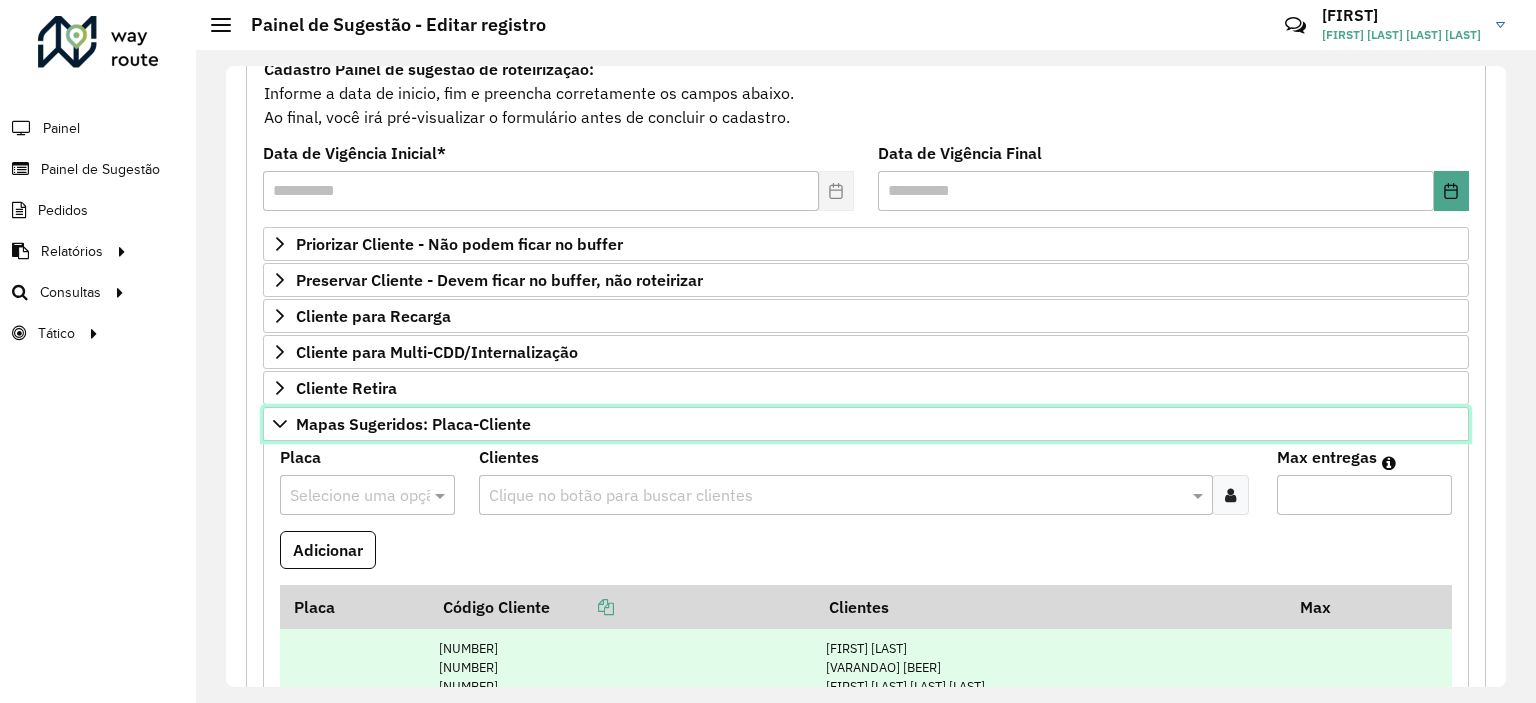 scroll, scrollTop: 400, scrollLeft: 0, axis: vertical 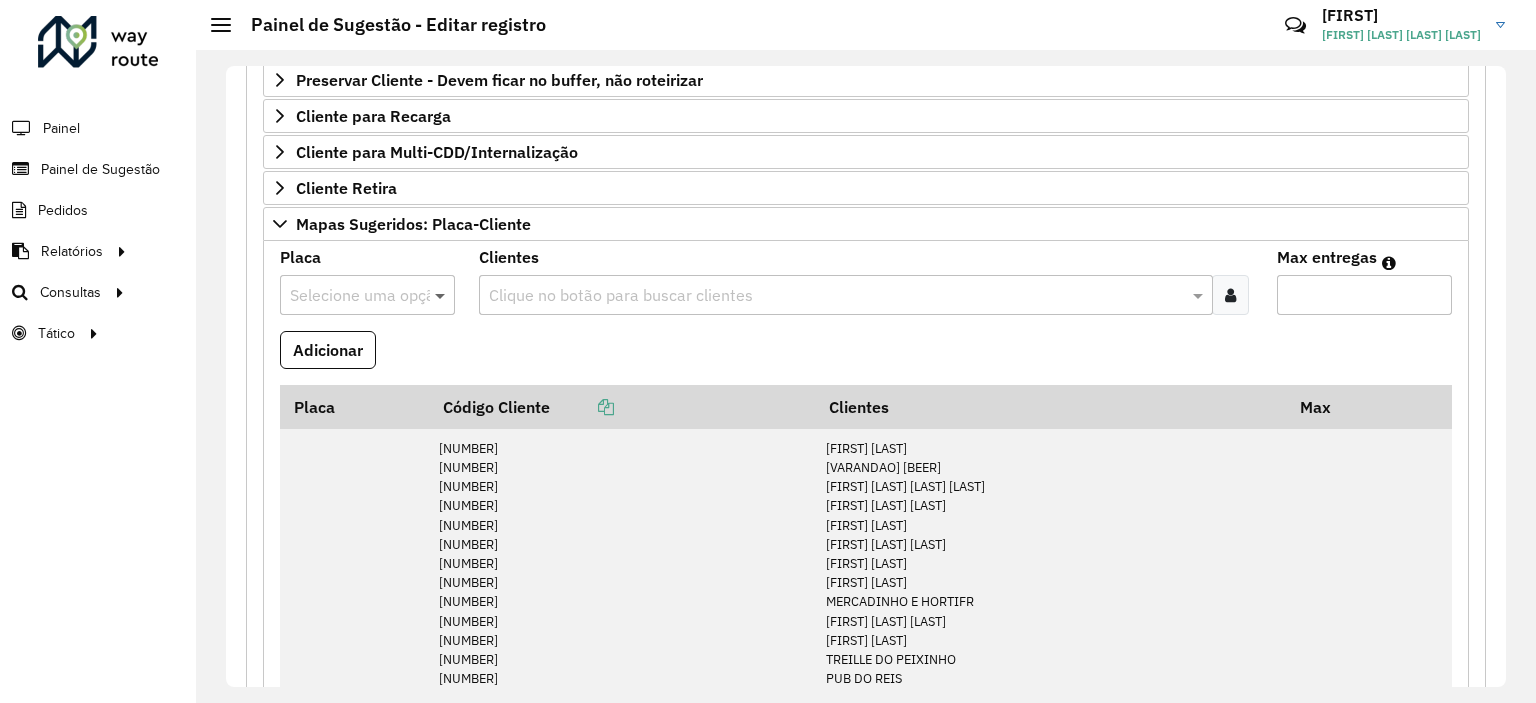 click at bounding box center [442, 295] 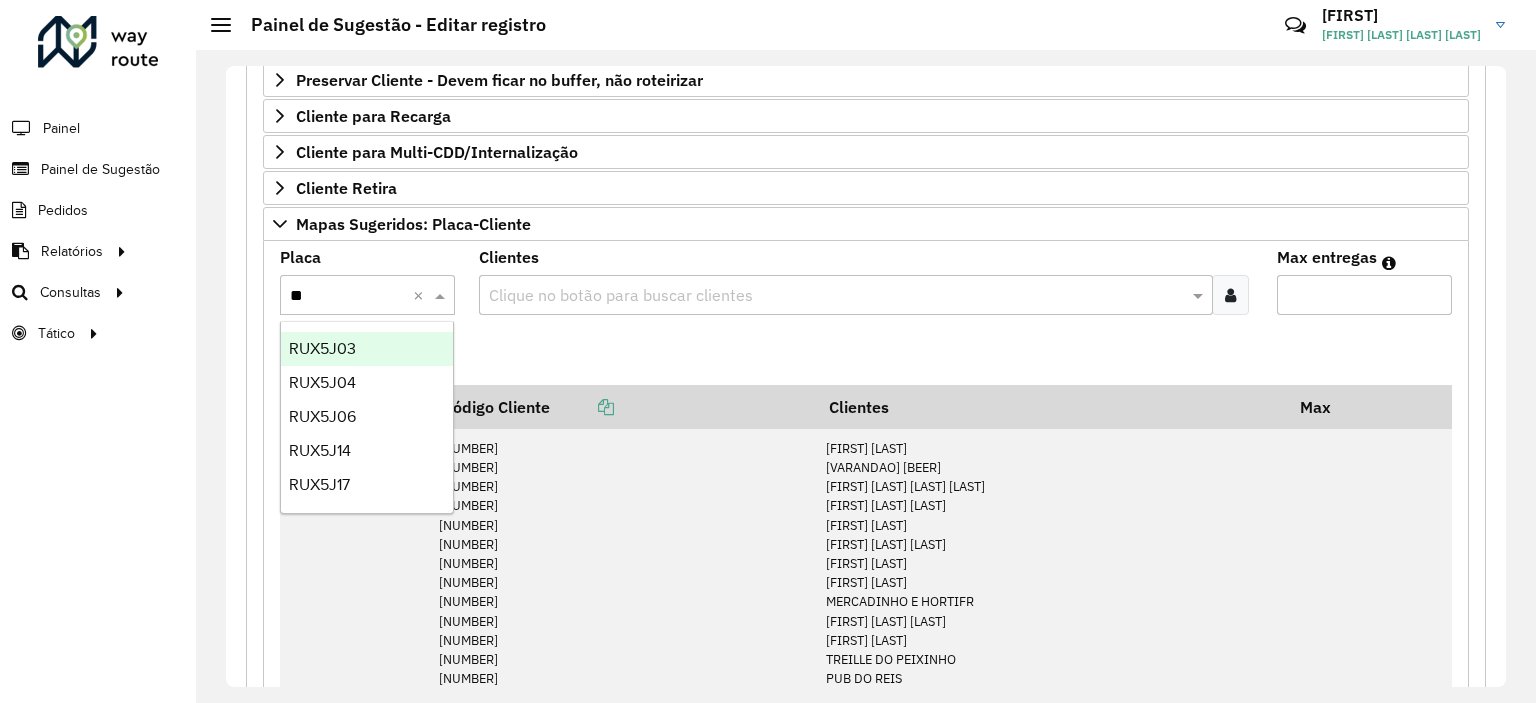 type on "***" 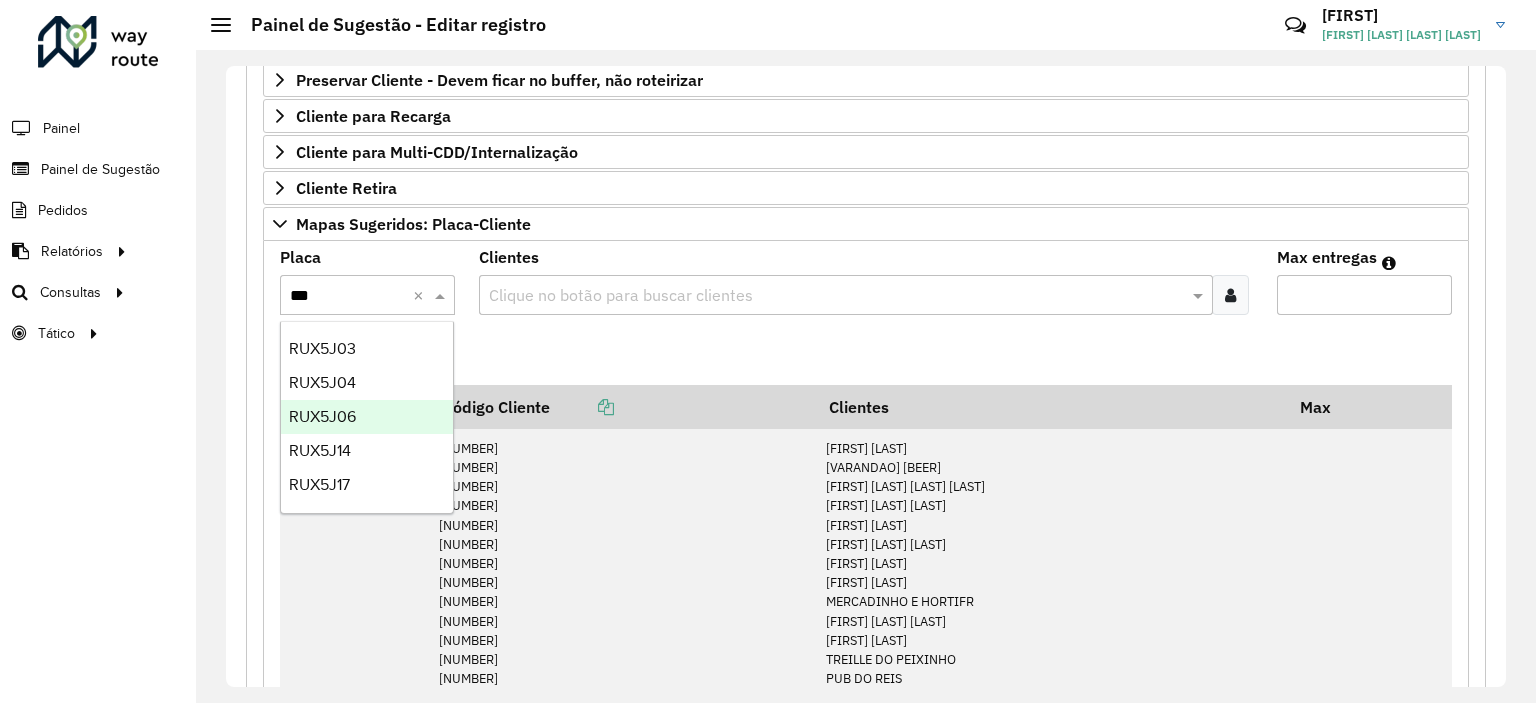 click on "RUX5J06" at bounding box center (367, 417) 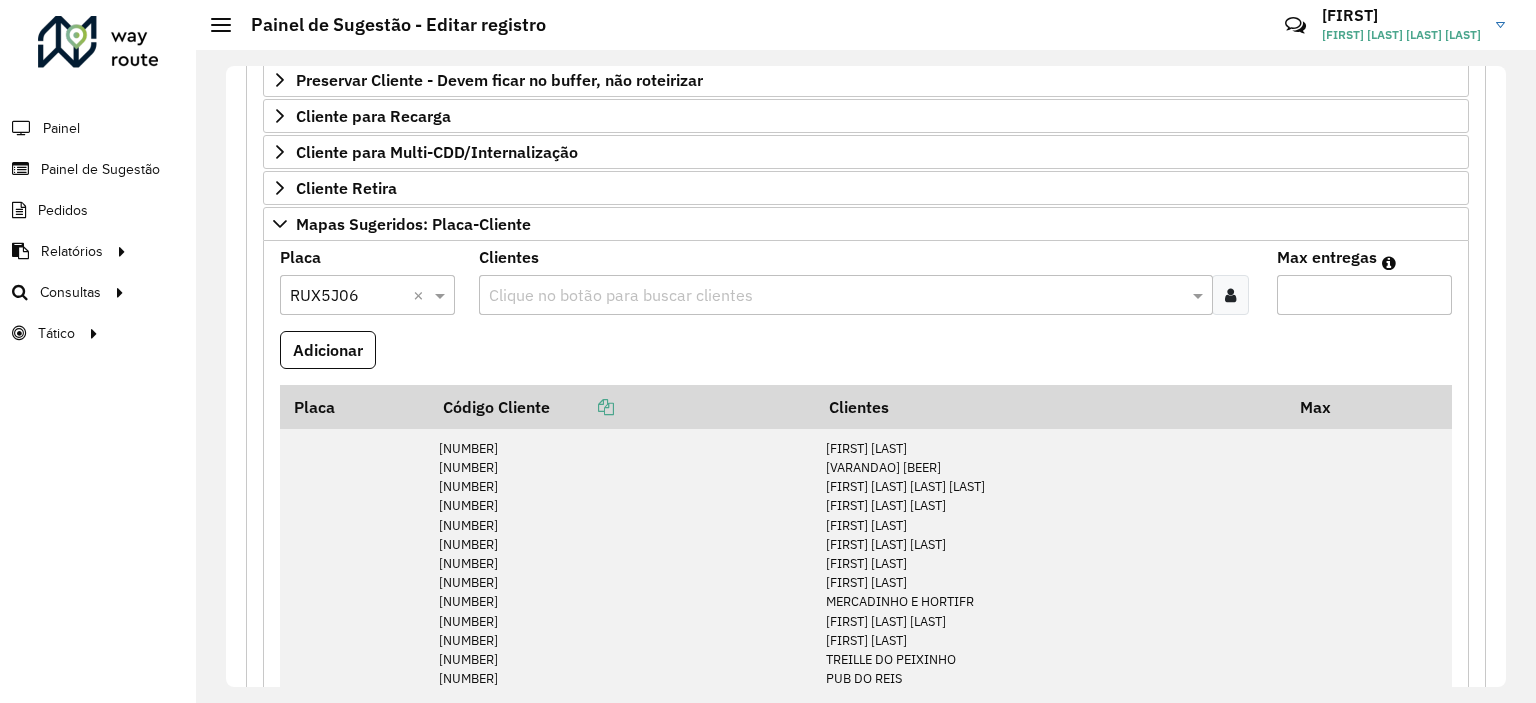 click at bounding box center [1230, 295] 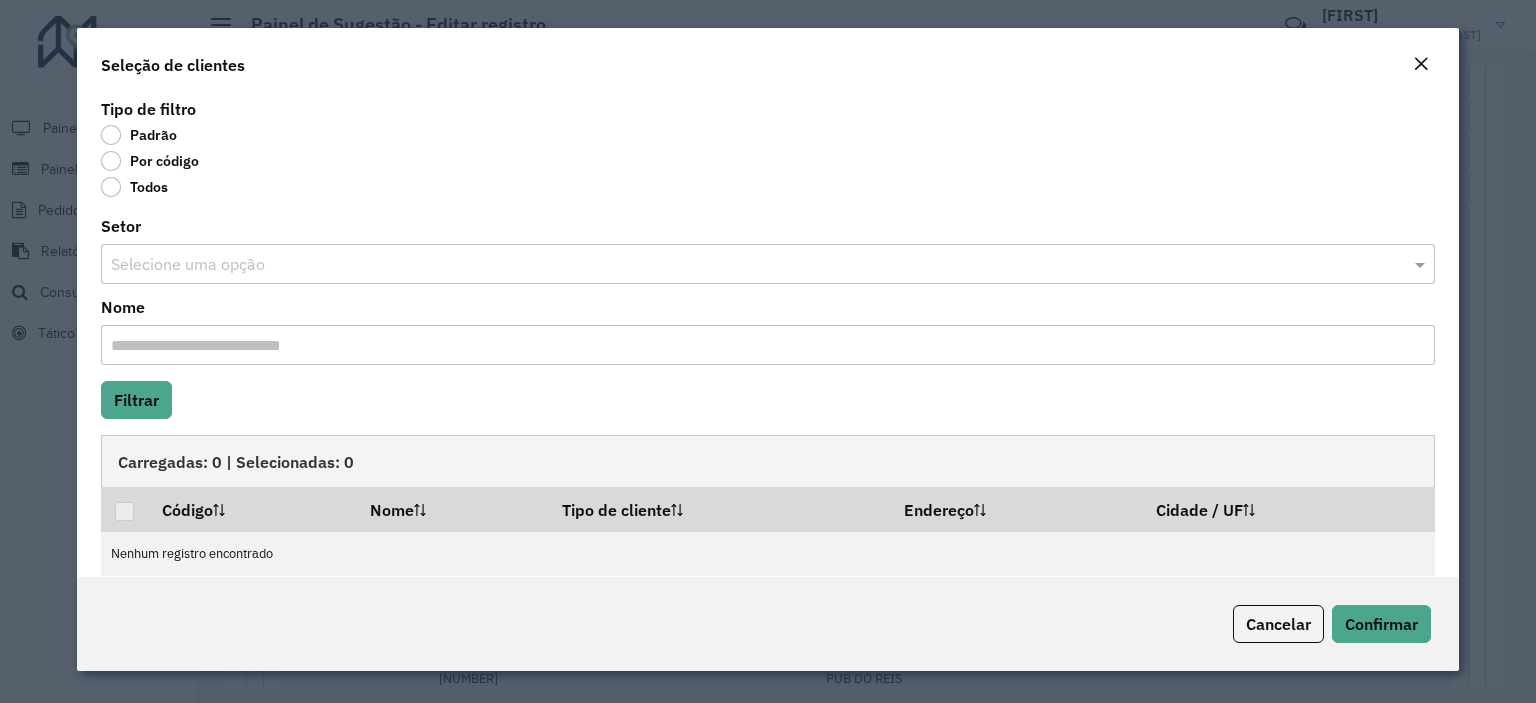 click on "Por código" 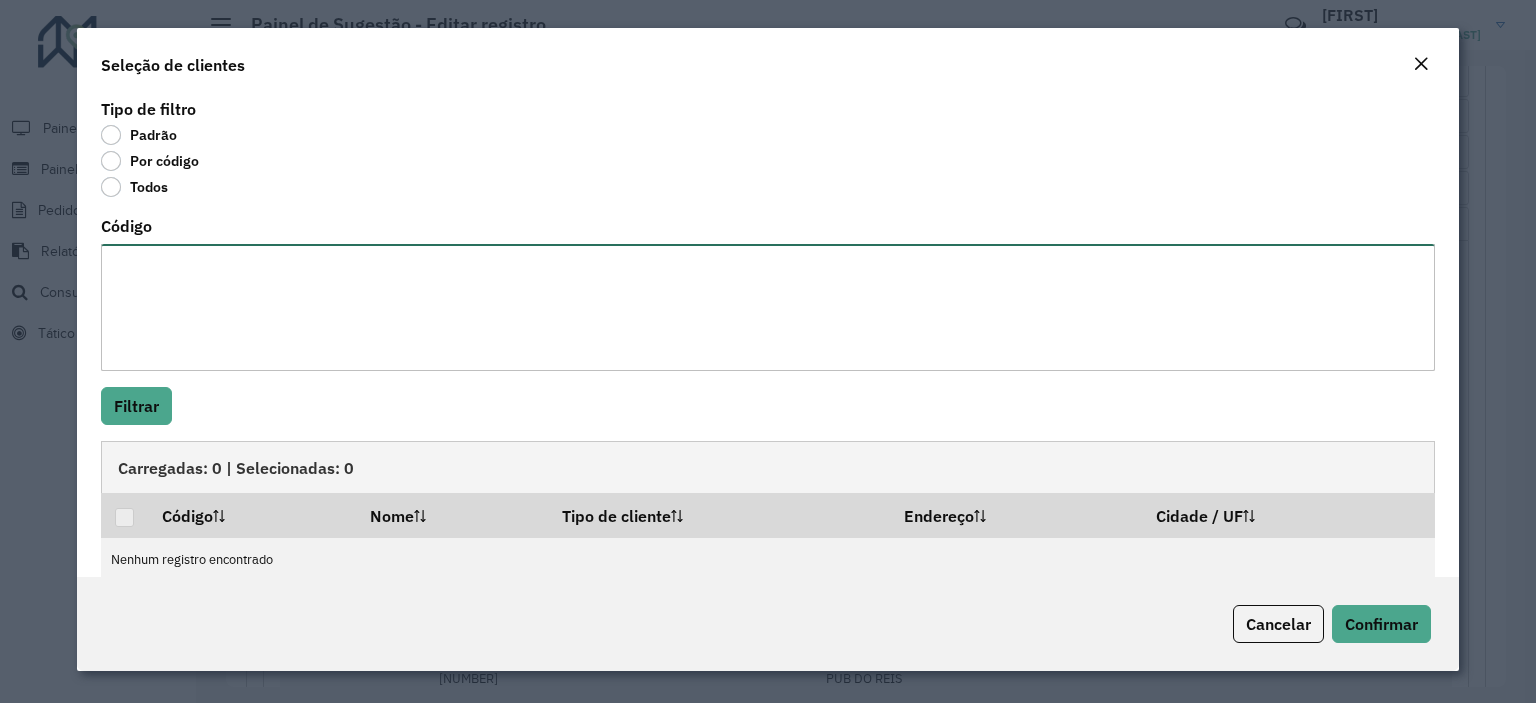 click on "Código" at bounding box center (768, 307) 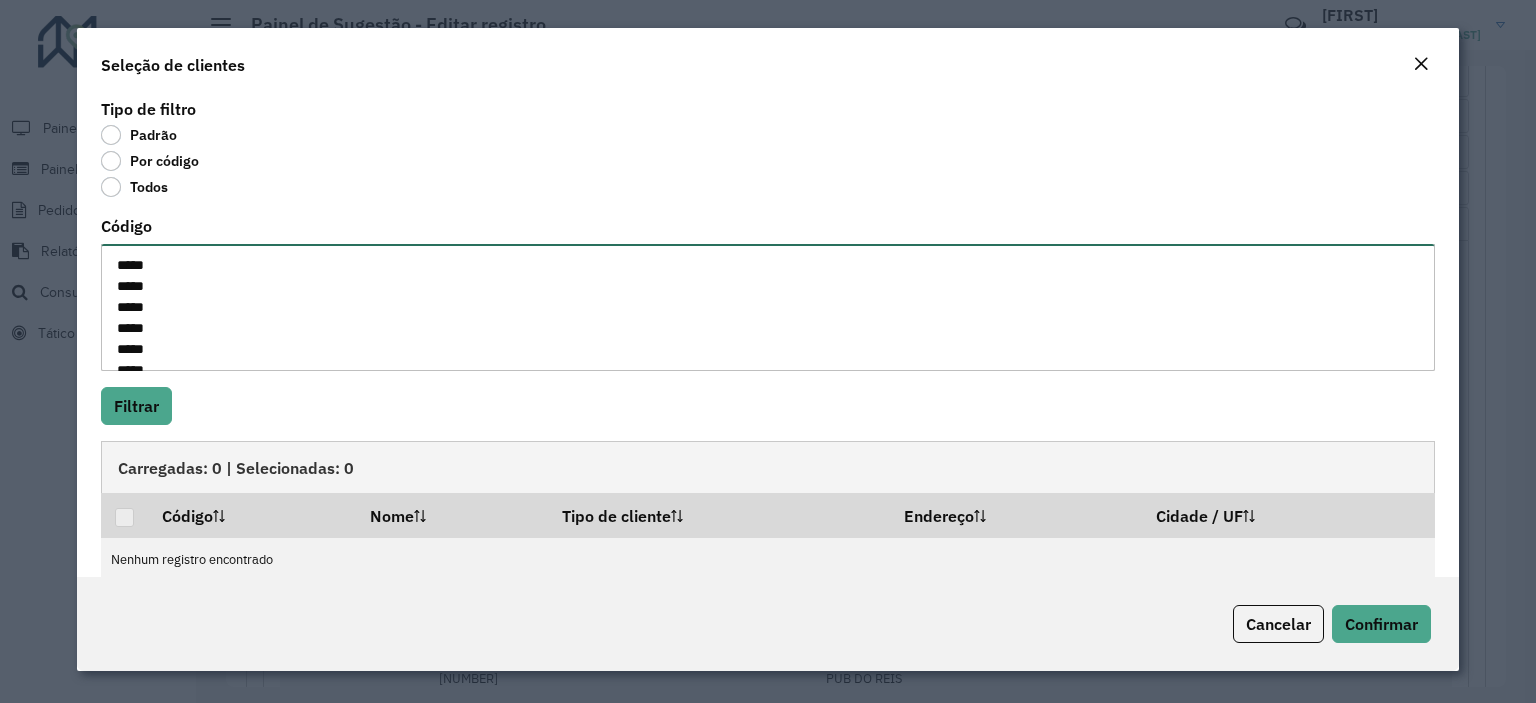 scroll, scrollTop: 617, scrollLeft: 0, axis: vertical 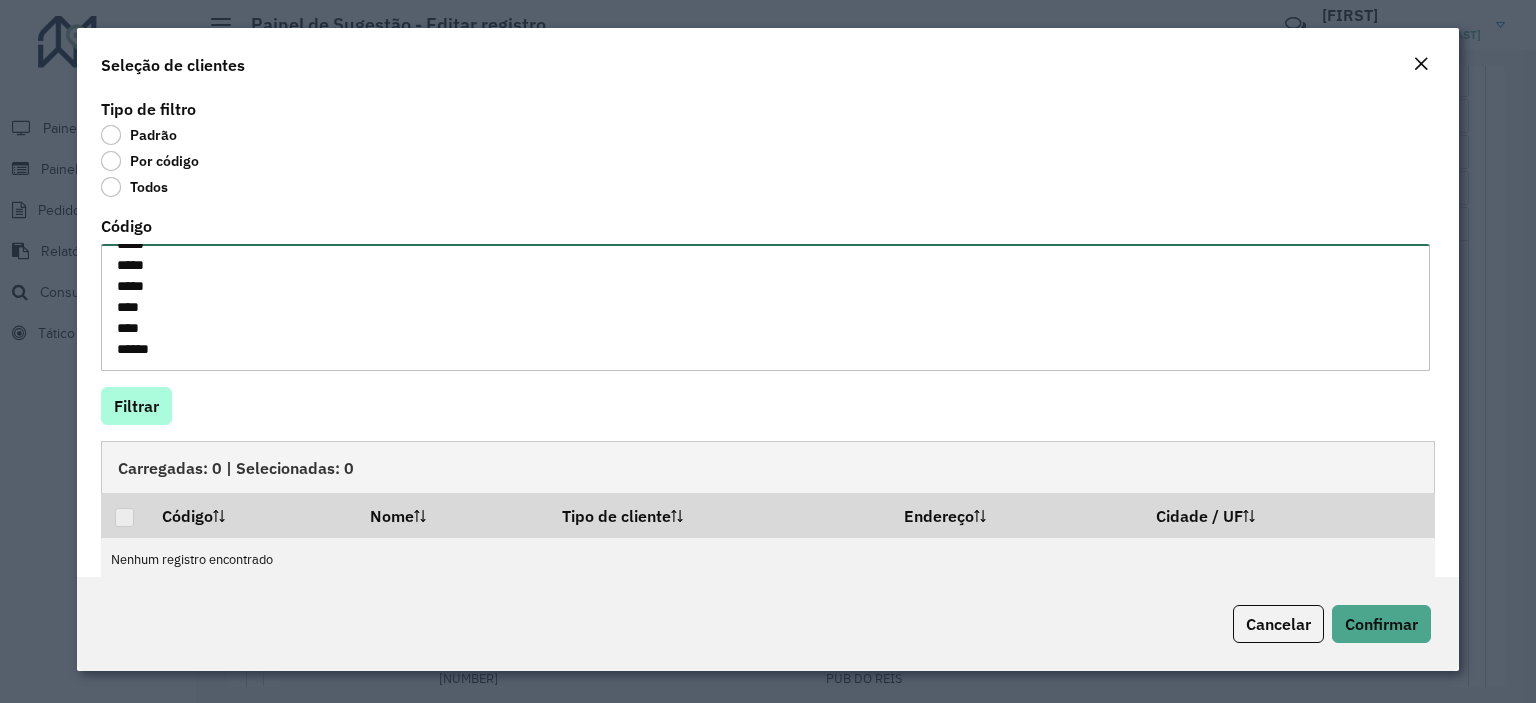 type on "*****
*****
*****
*****
*****
*****
*****
*****
*****
*****
*****
*****
*****
*****
*****
*****
*****
*****
*****
*****
*****
*****
*****
*****
*****
****
*****
*****
*****
*****
*****
****
****
*****" 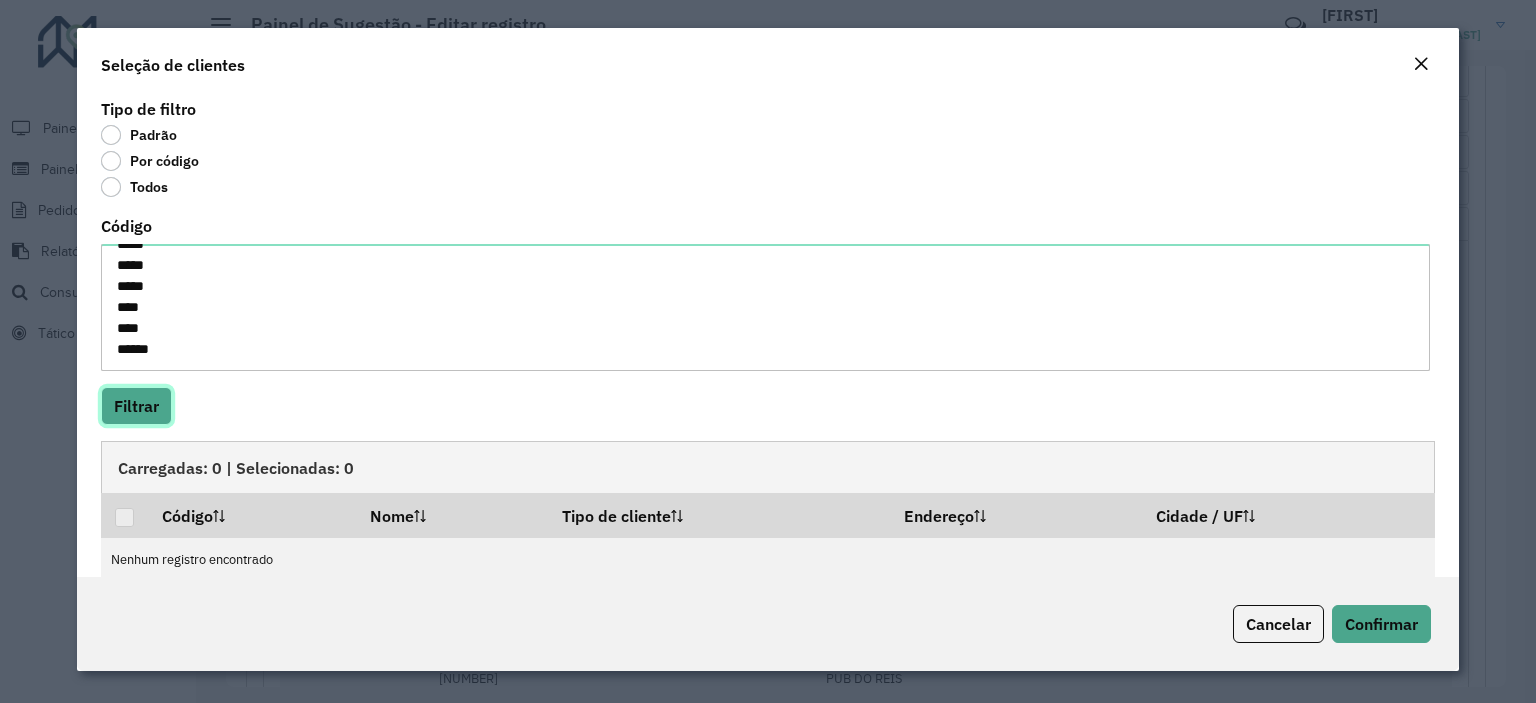 click on "Filtrar" 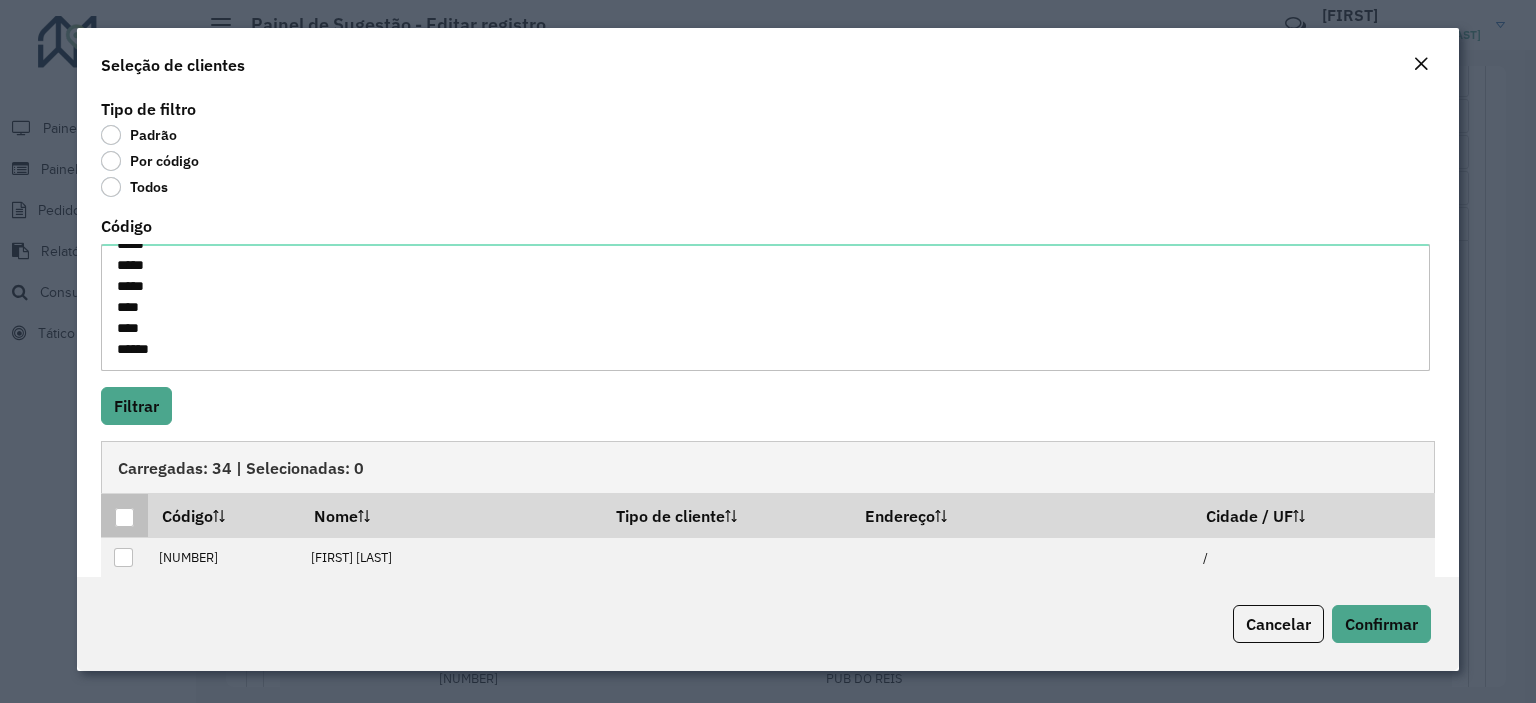 click at bounding box center [124, 517] 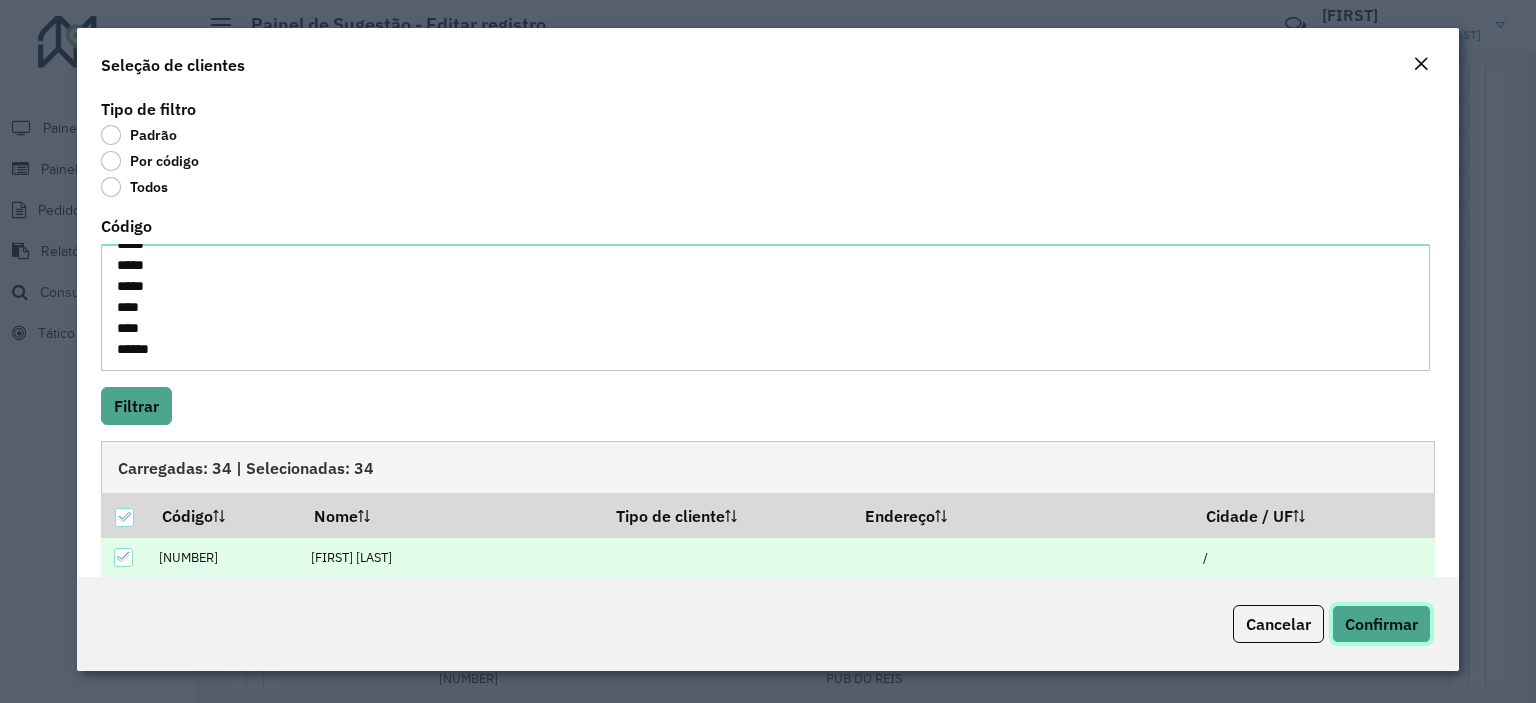 click on "Confirmar" 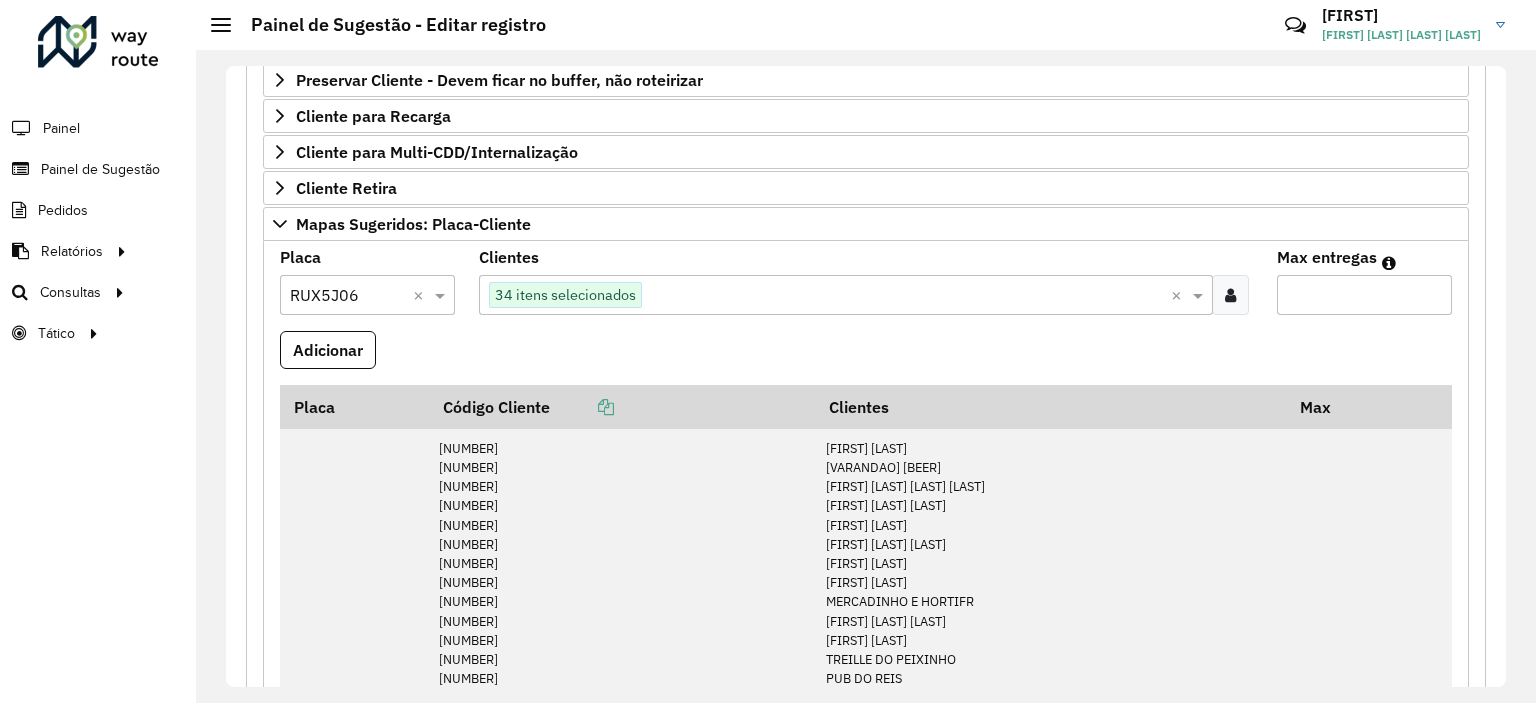click on "Max entregas" at bounding box center (1364, 295) 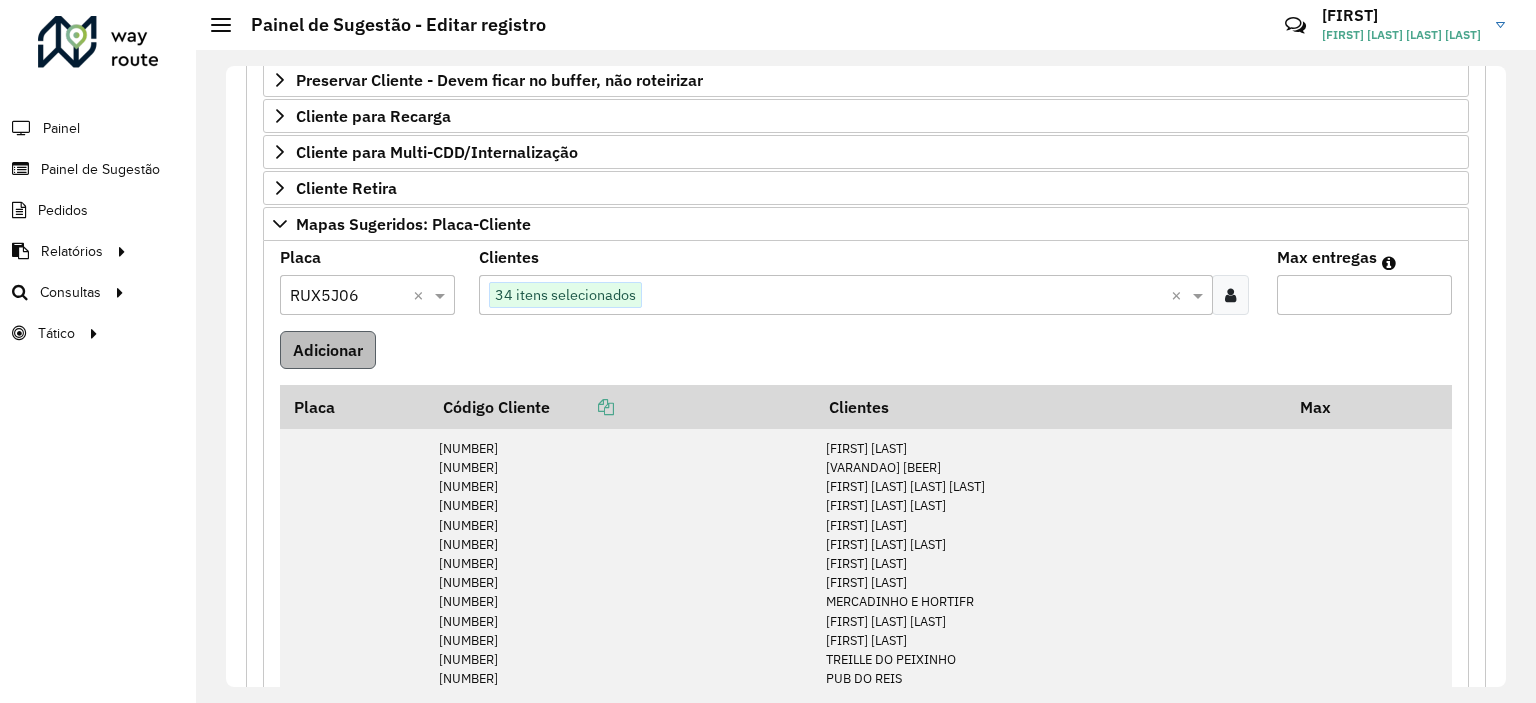 type on "**" 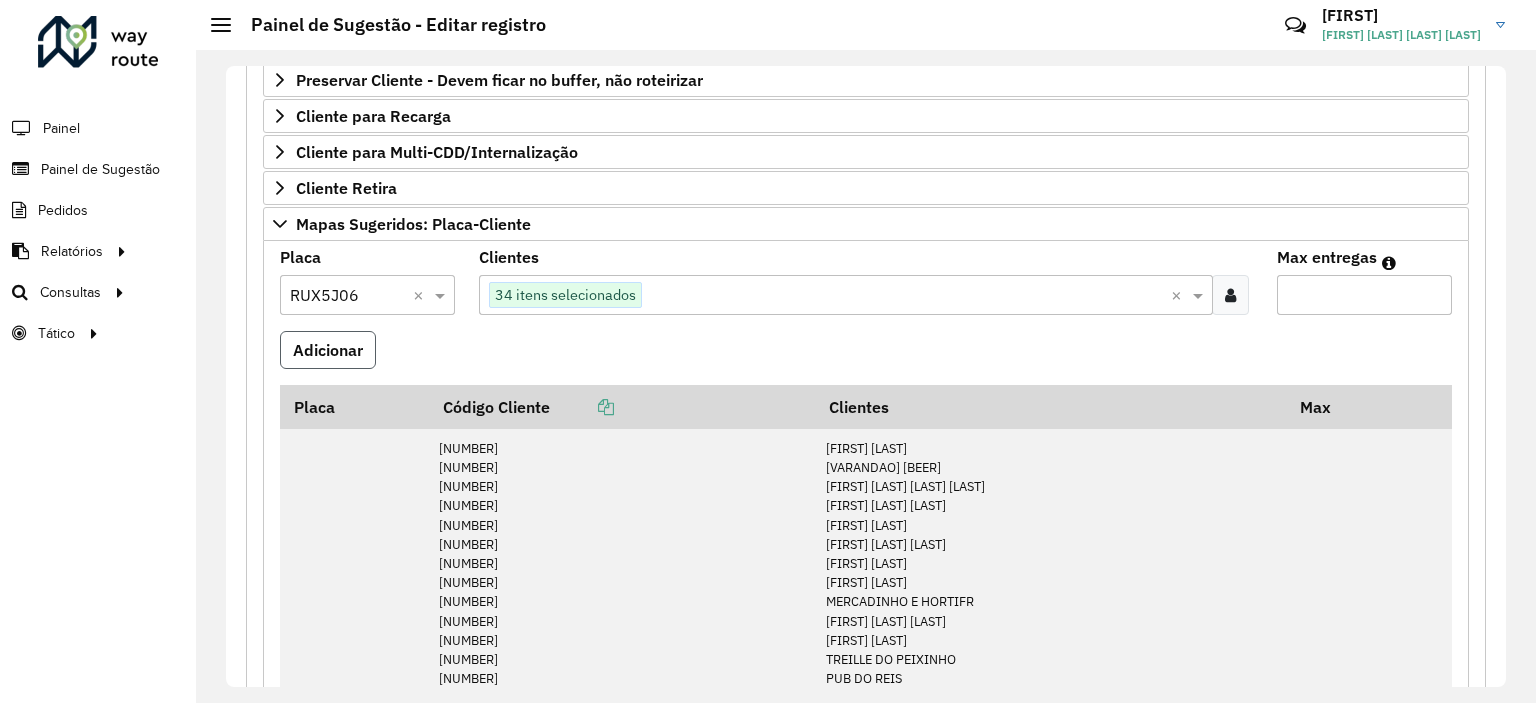 click on "Adicionar" at bounding box center [328, 350] 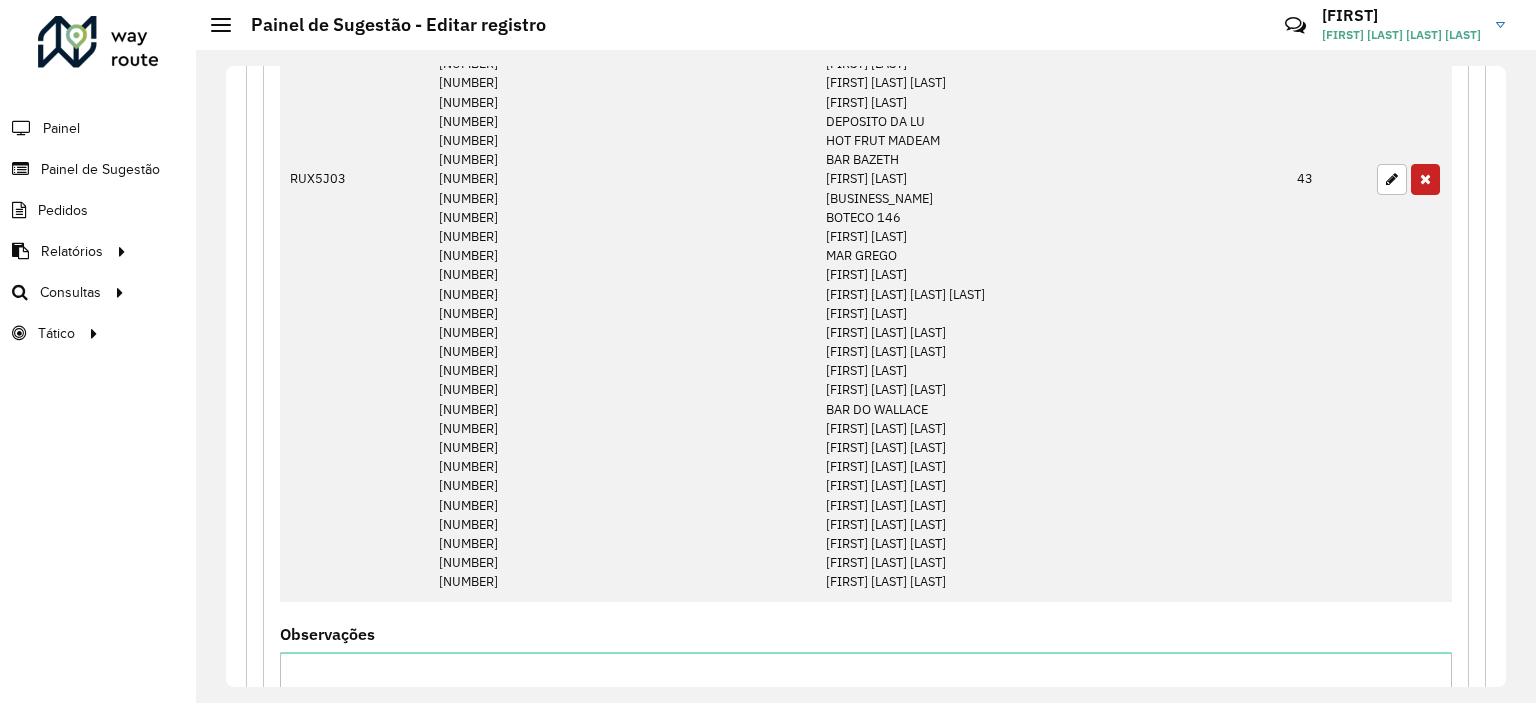 scroll, scrollTop: 2892, scrollLeft: 0, axis: vertical 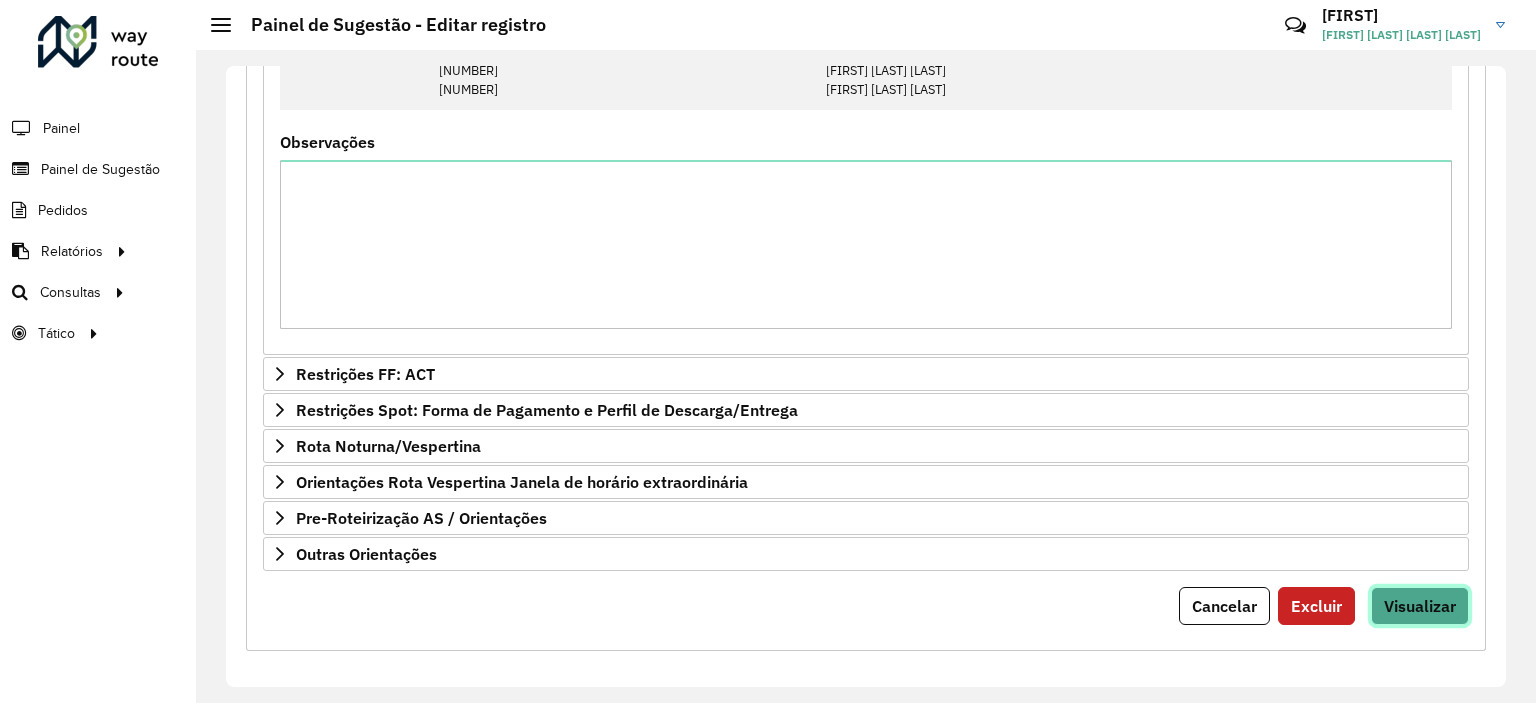 click on "Visualizar" at bounding box center (1420, 606) 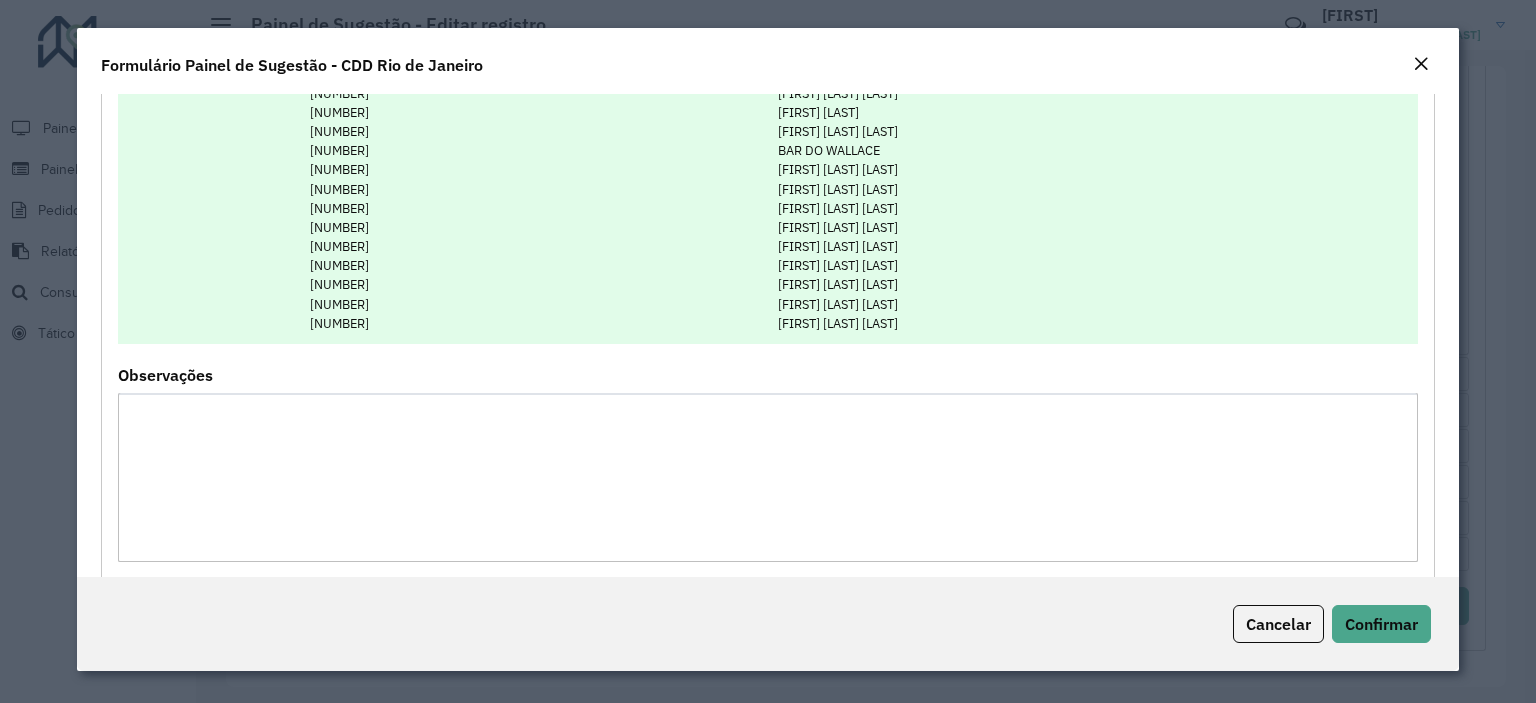 scroll, scrollTop: 2470, scrollLeft: 0, axis: vertical 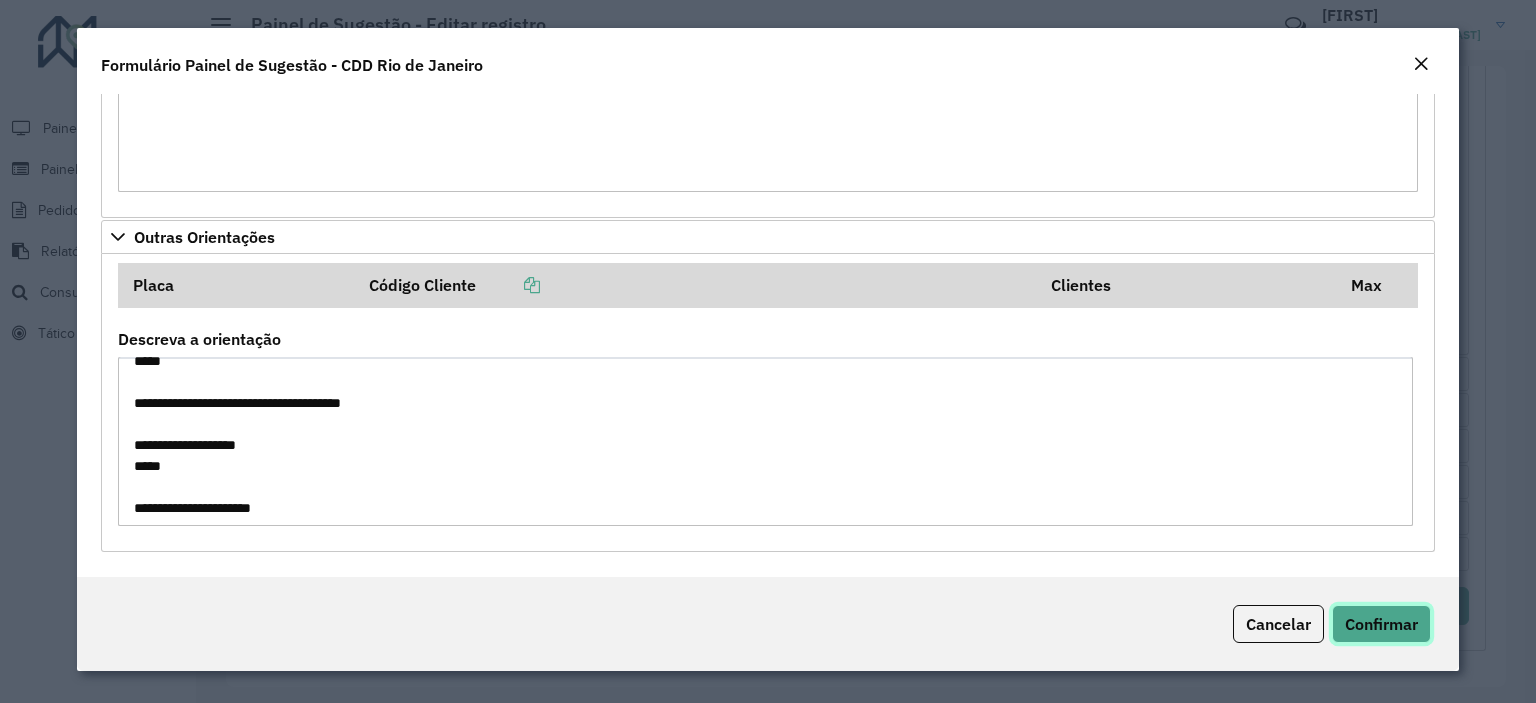 click on "Confirmar" 